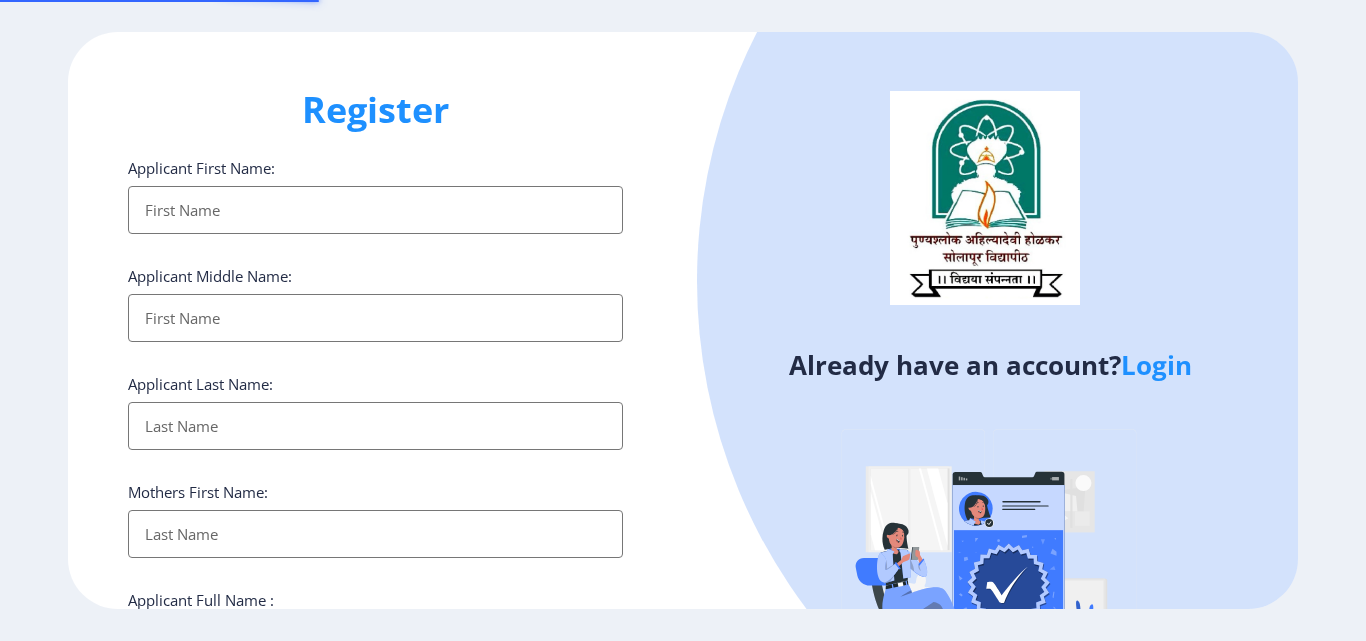 select 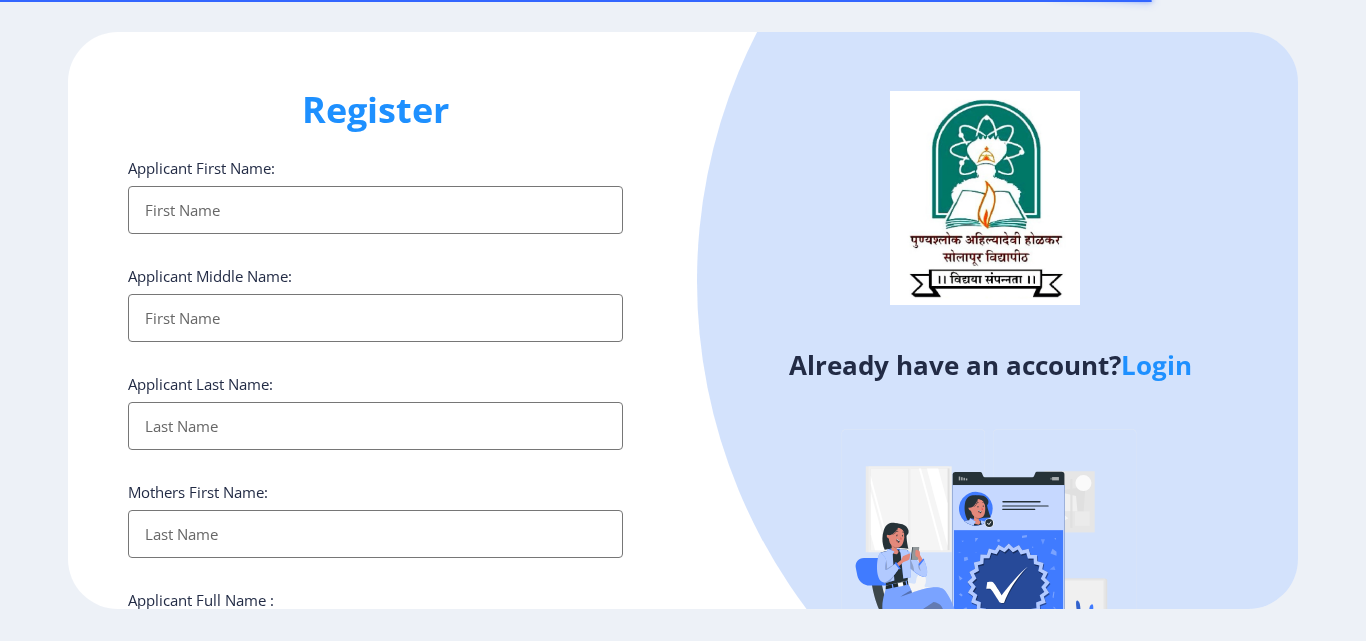 click on "Login" 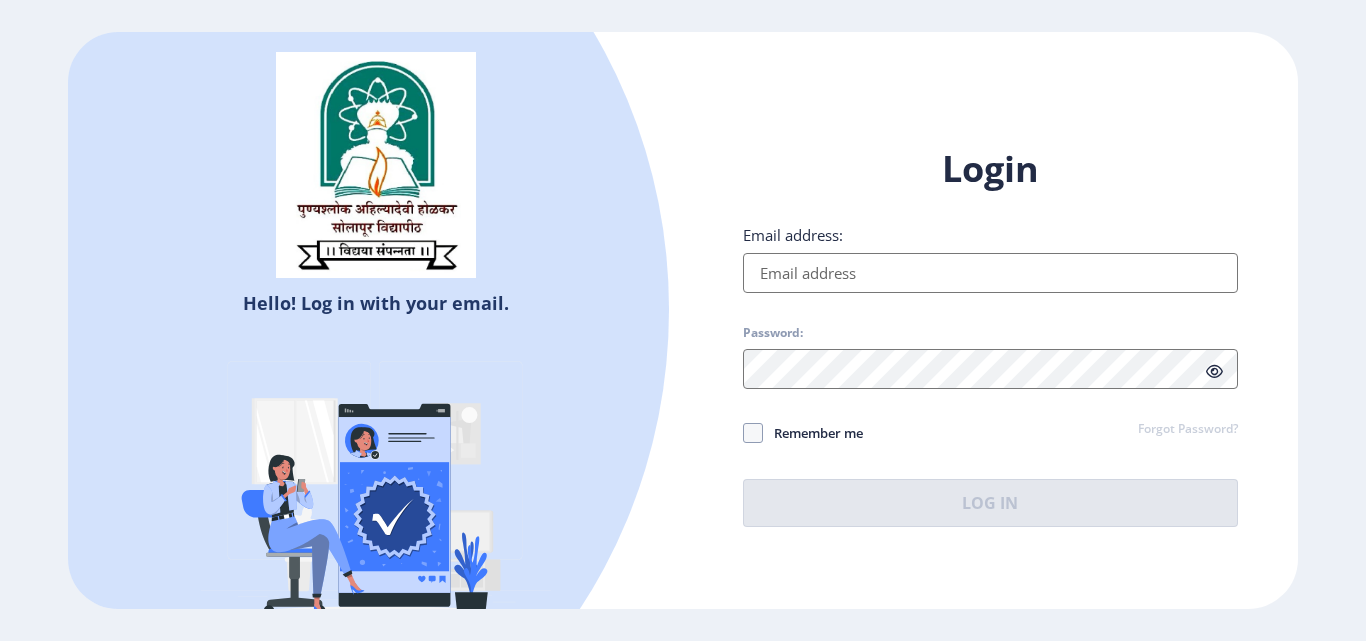 click on "Email address:" at bounding box center (990, 273) 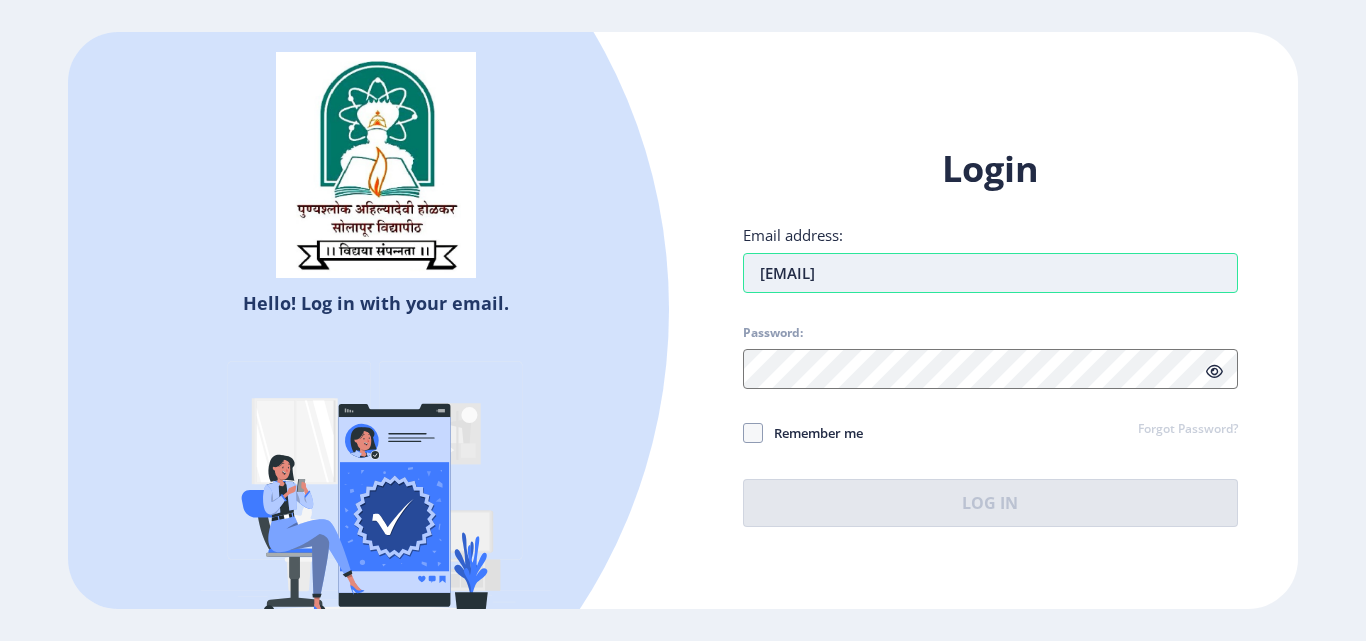 type on "[EMAIL]" 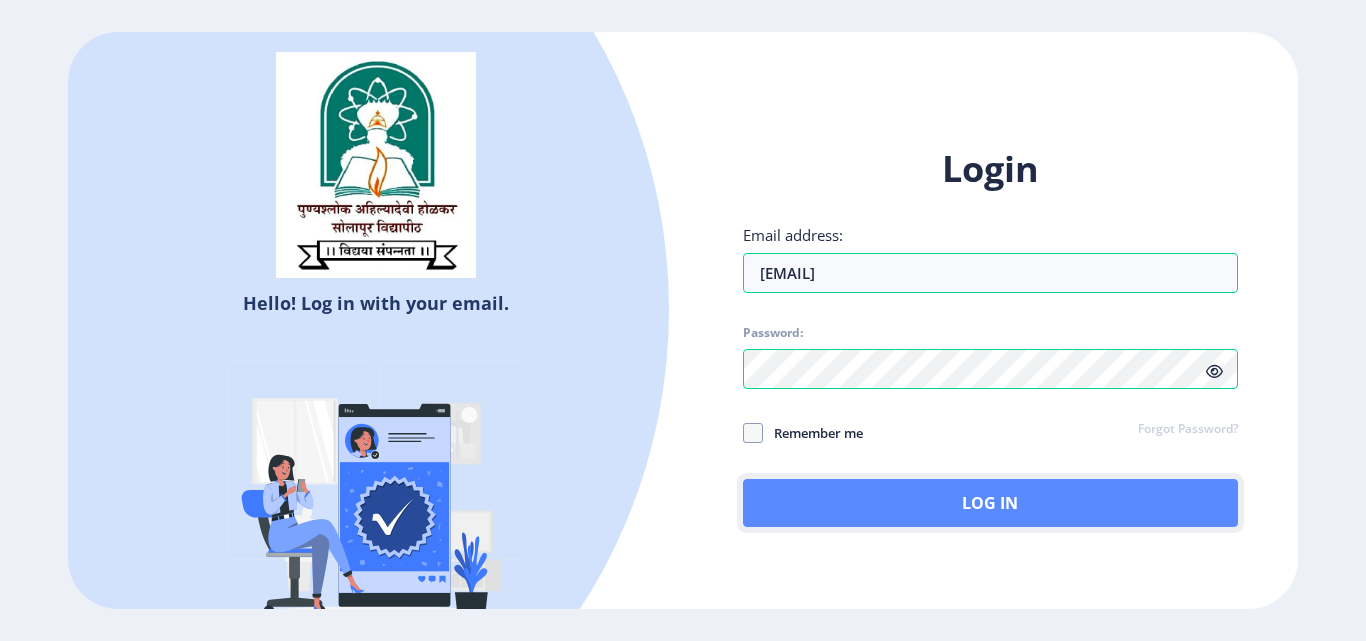 click on "Log In" 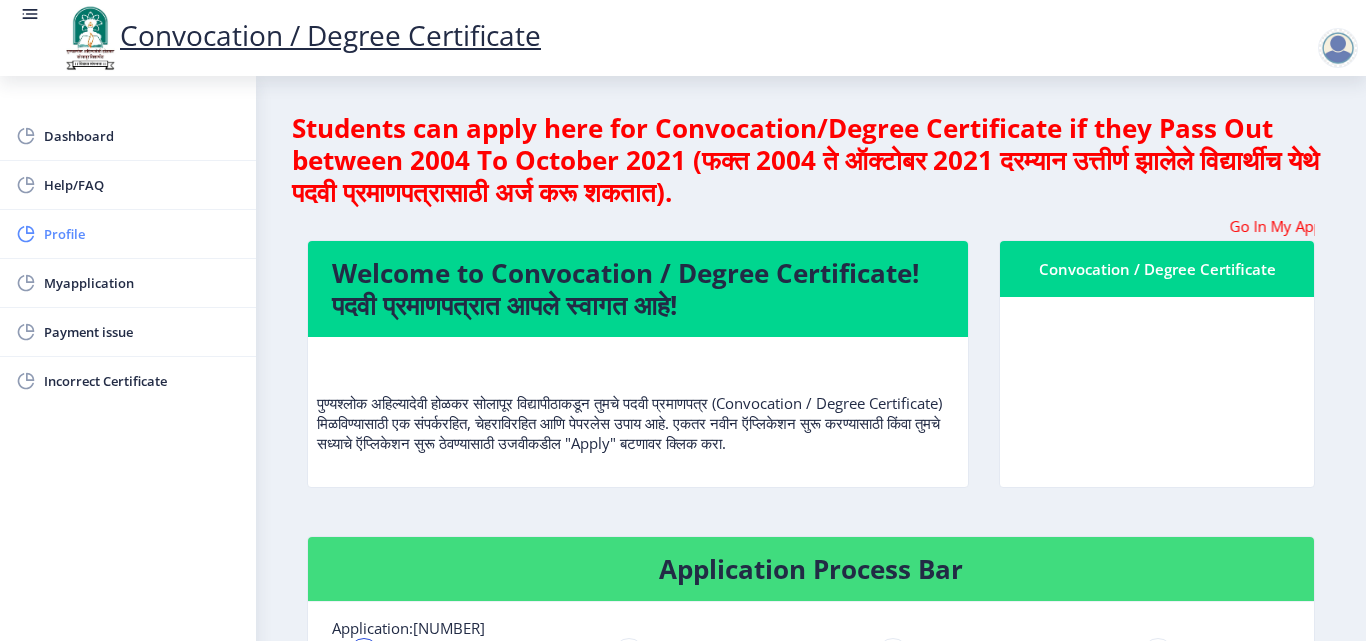 click on "Profile" 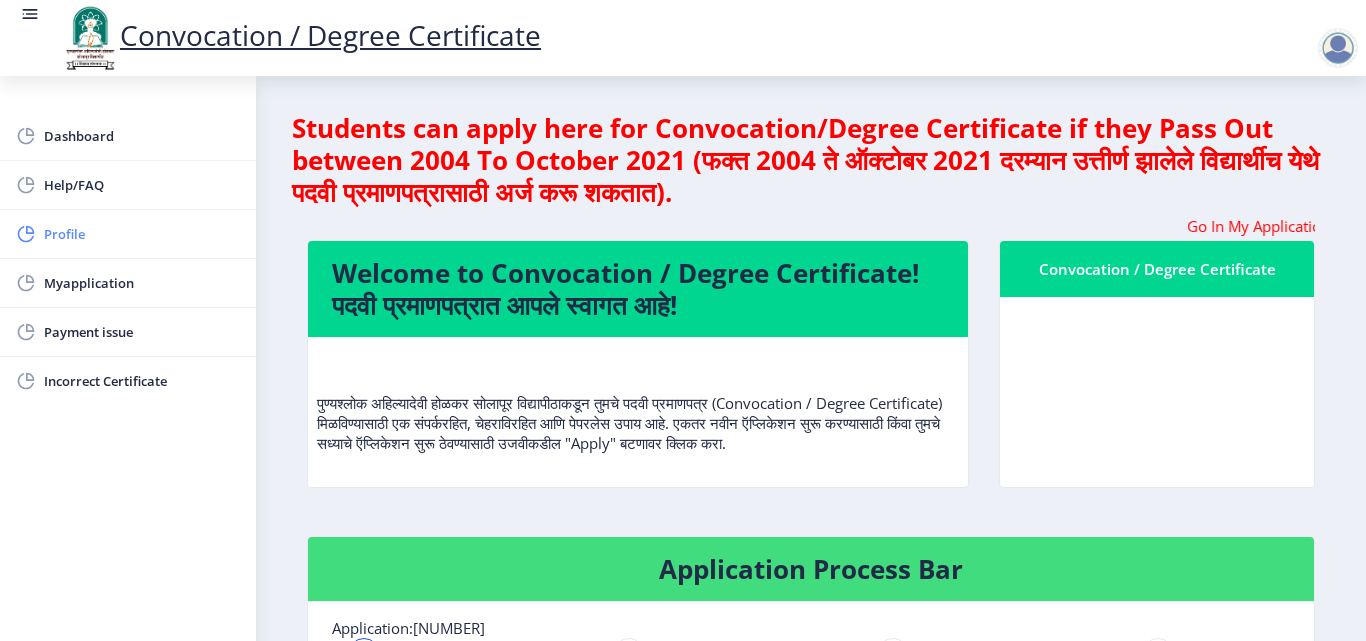 select on "Female" 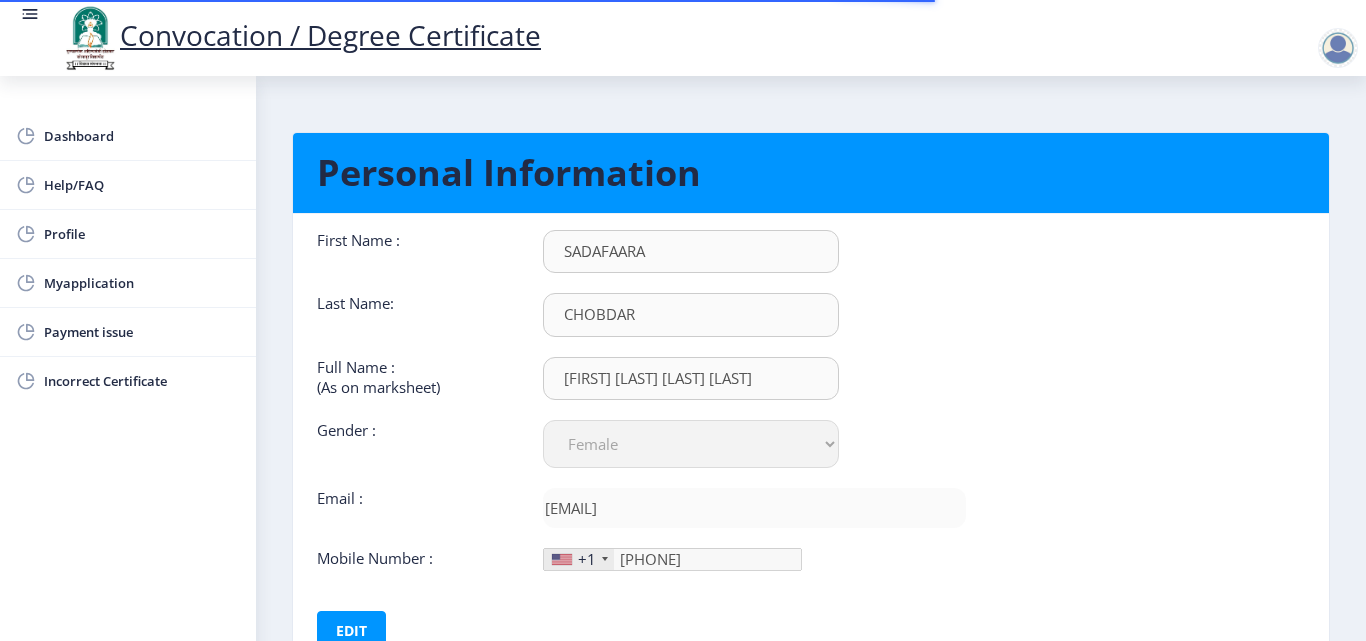 scroll, scrollTop: 150, scrollLeft: 0, axis: vertical 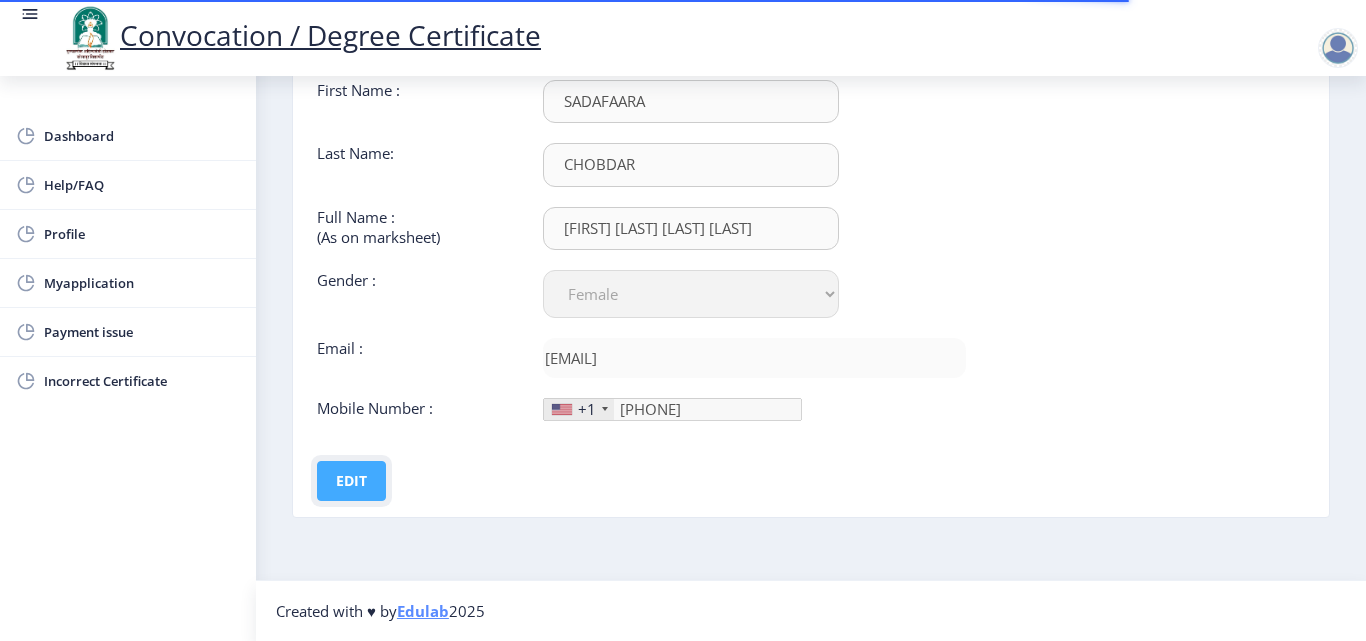 click on "Edit" 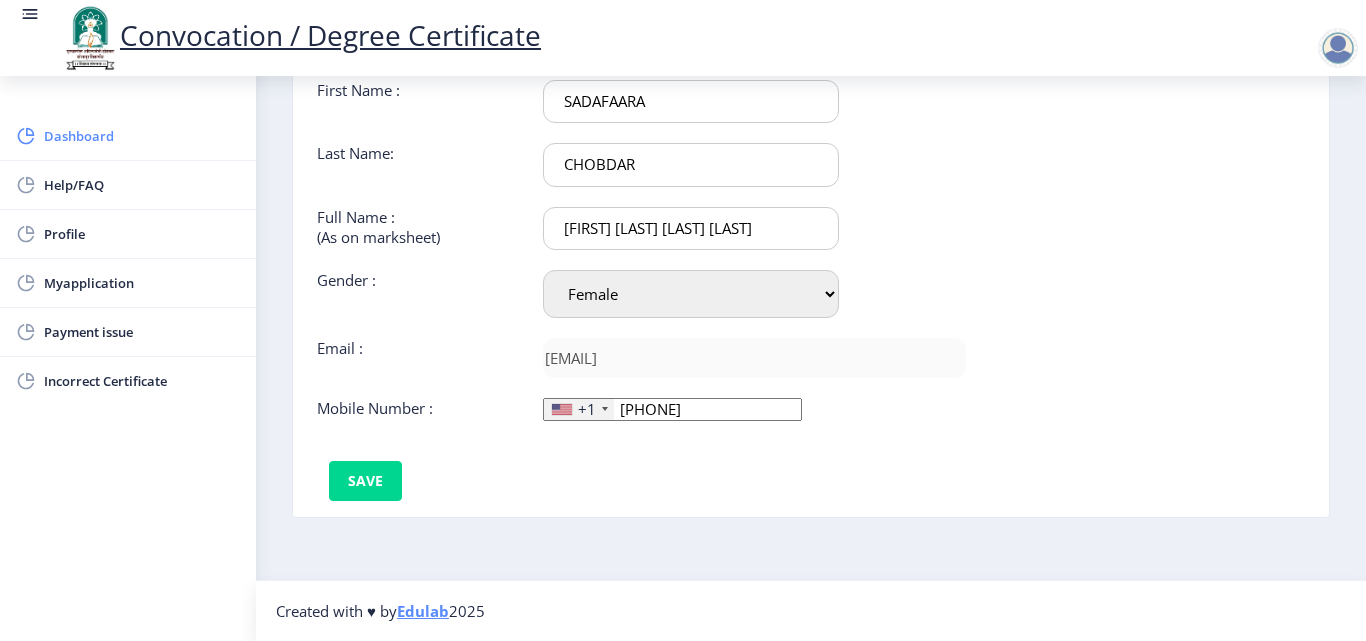 click on "Dashboard" 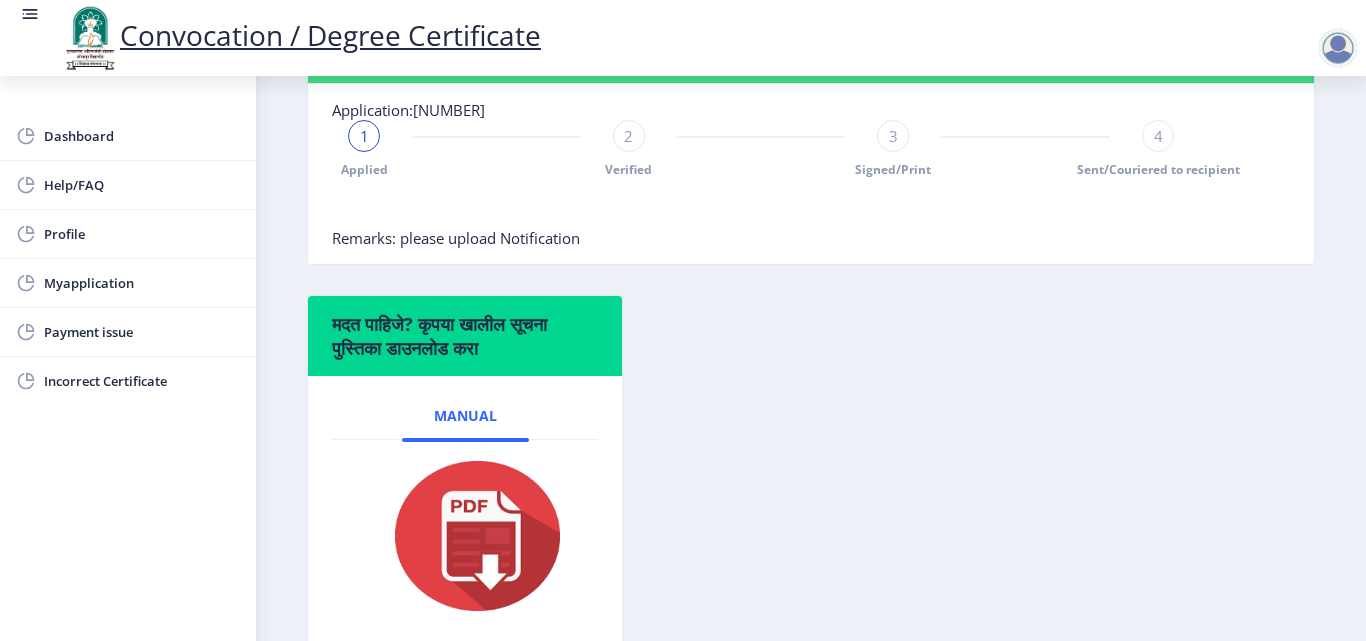 scroll, scrollTop: 329, scrollLeft: 0, axis: vertical 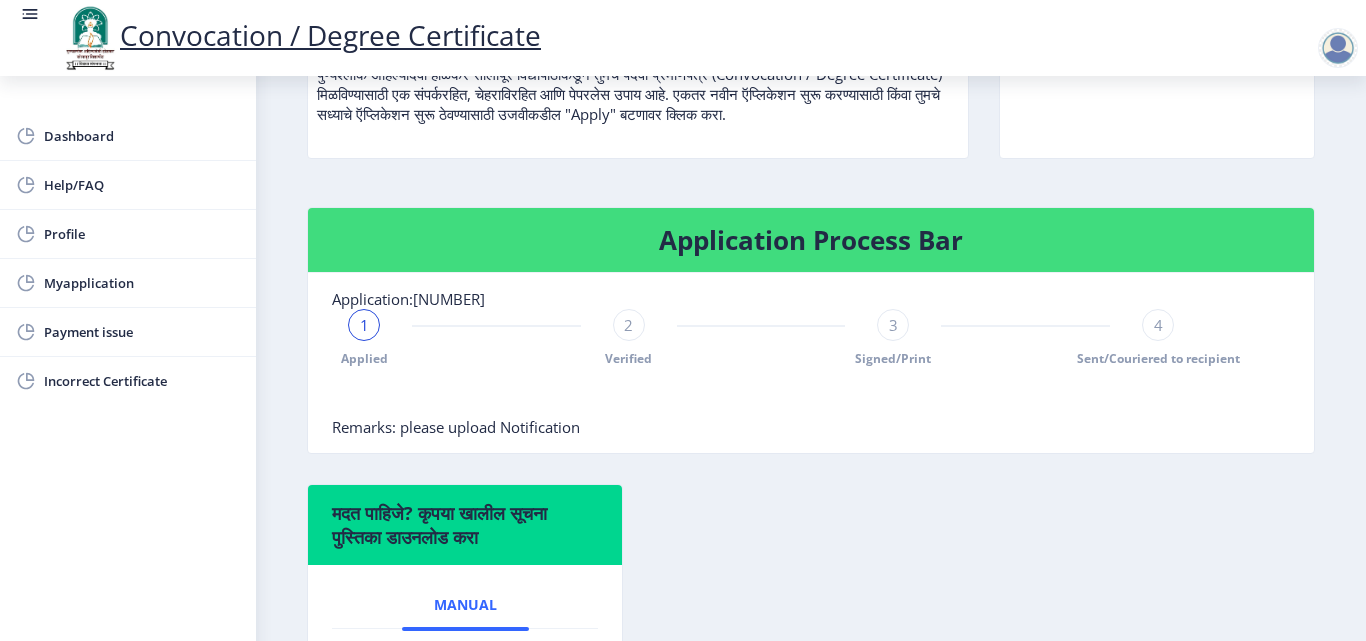 click on "2" 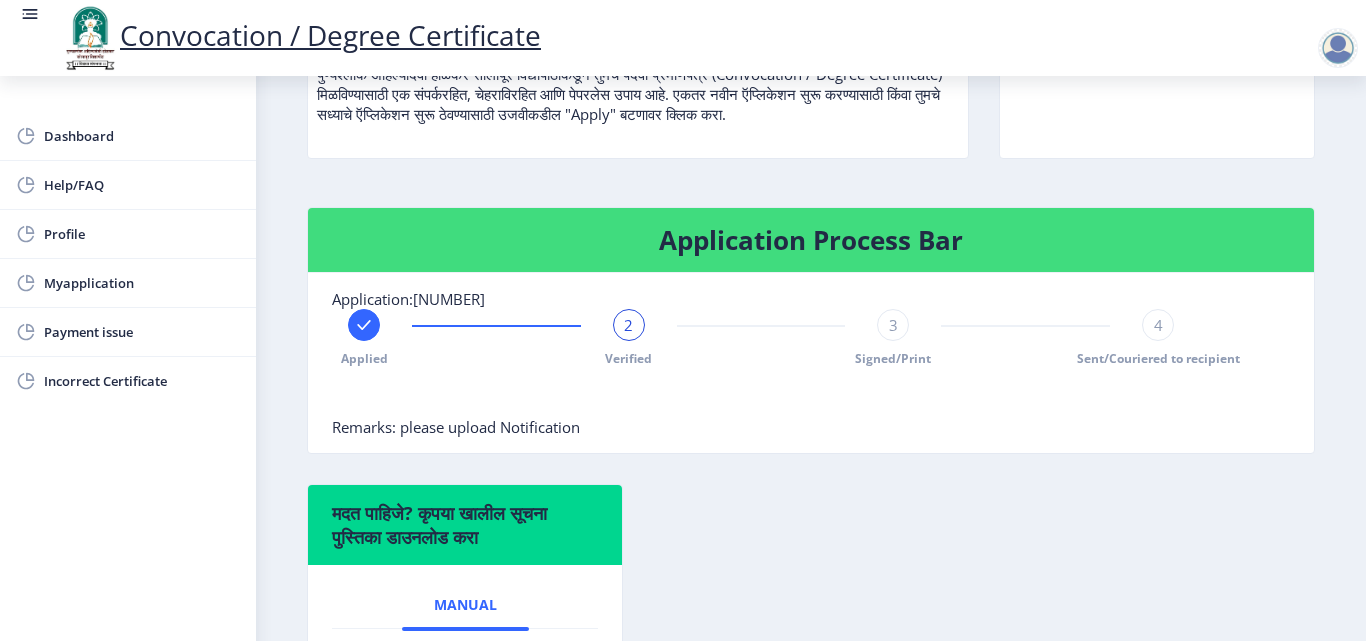 click on "3" 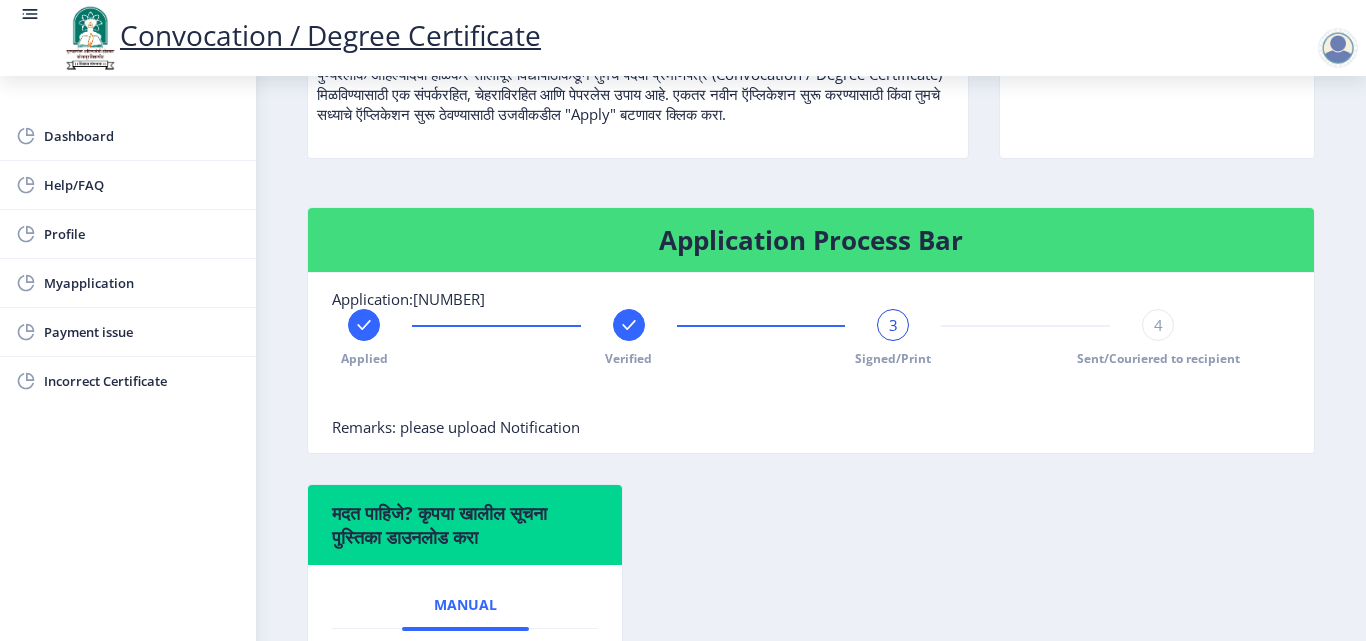 click on "Sent/Couriered to recipient" 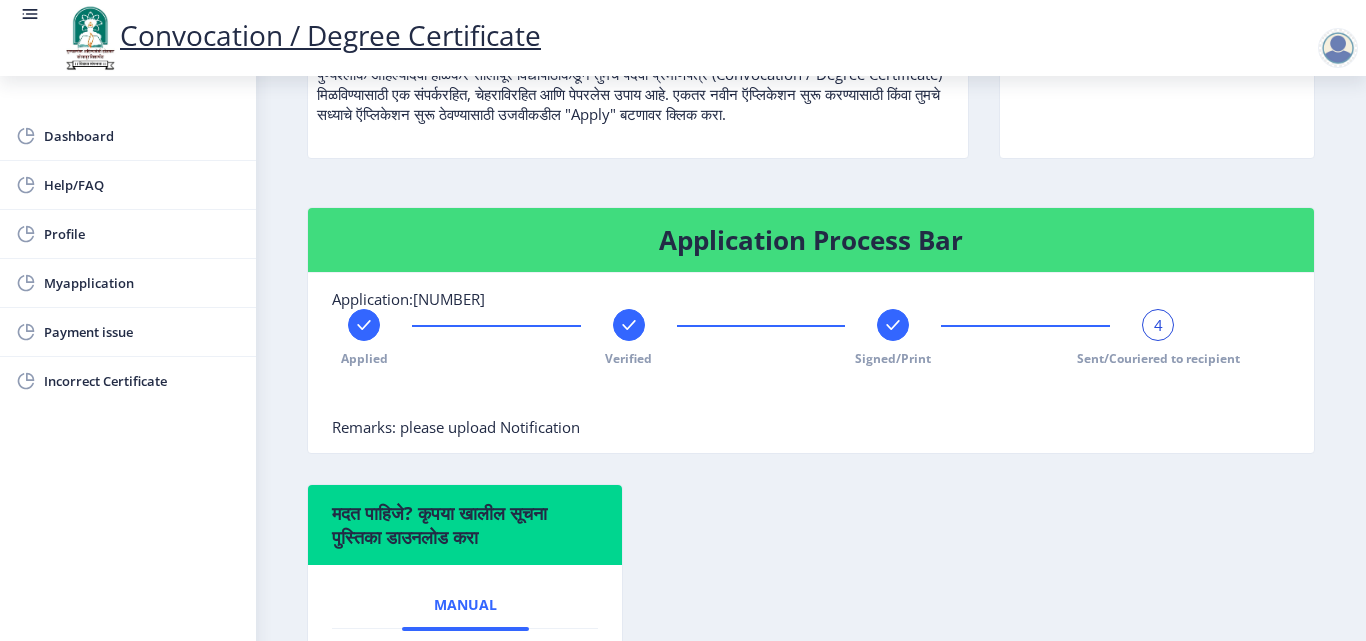 scroll, scrollTop: 629, scrollLeft: 0, axis: vertical 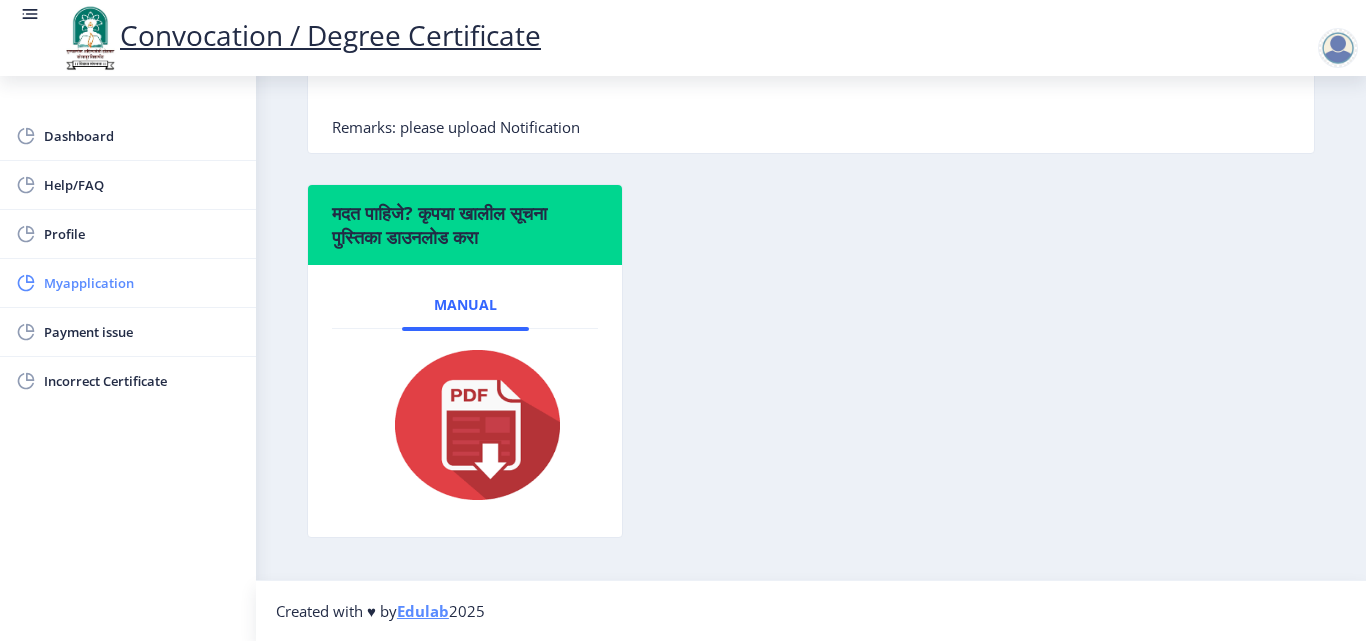 click on "Myapplication" 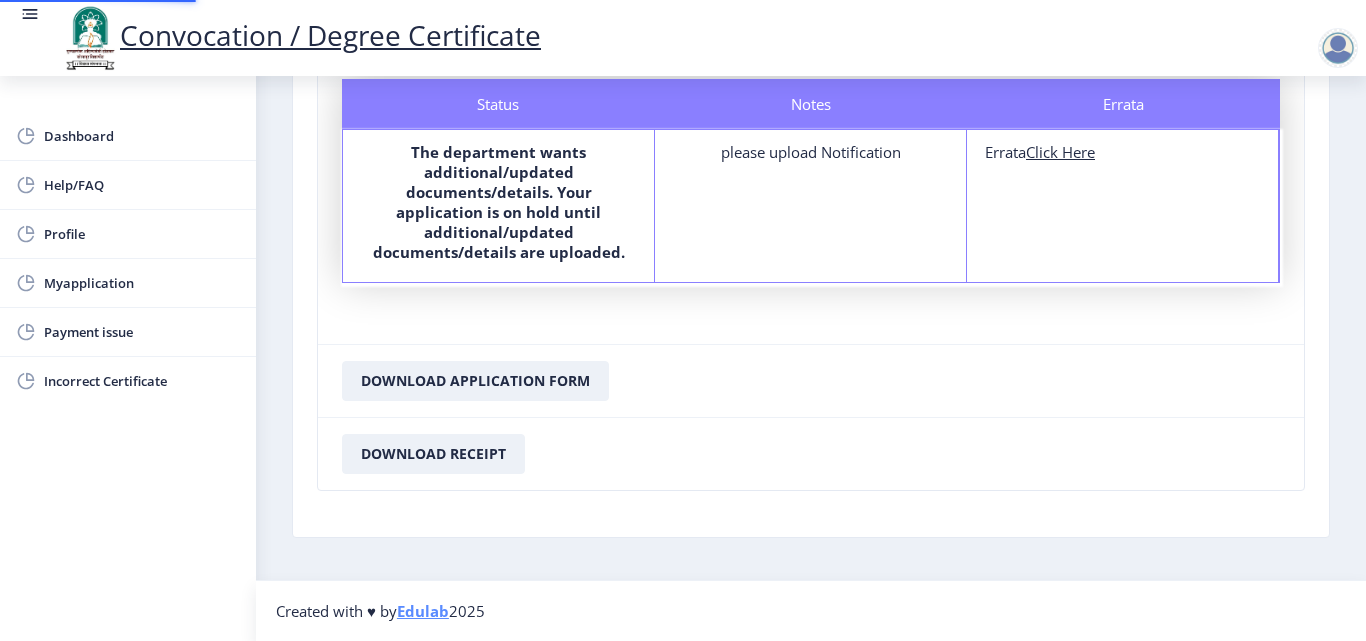 scroll, scrollTop: 0, scrollLeft: 0, axis: both 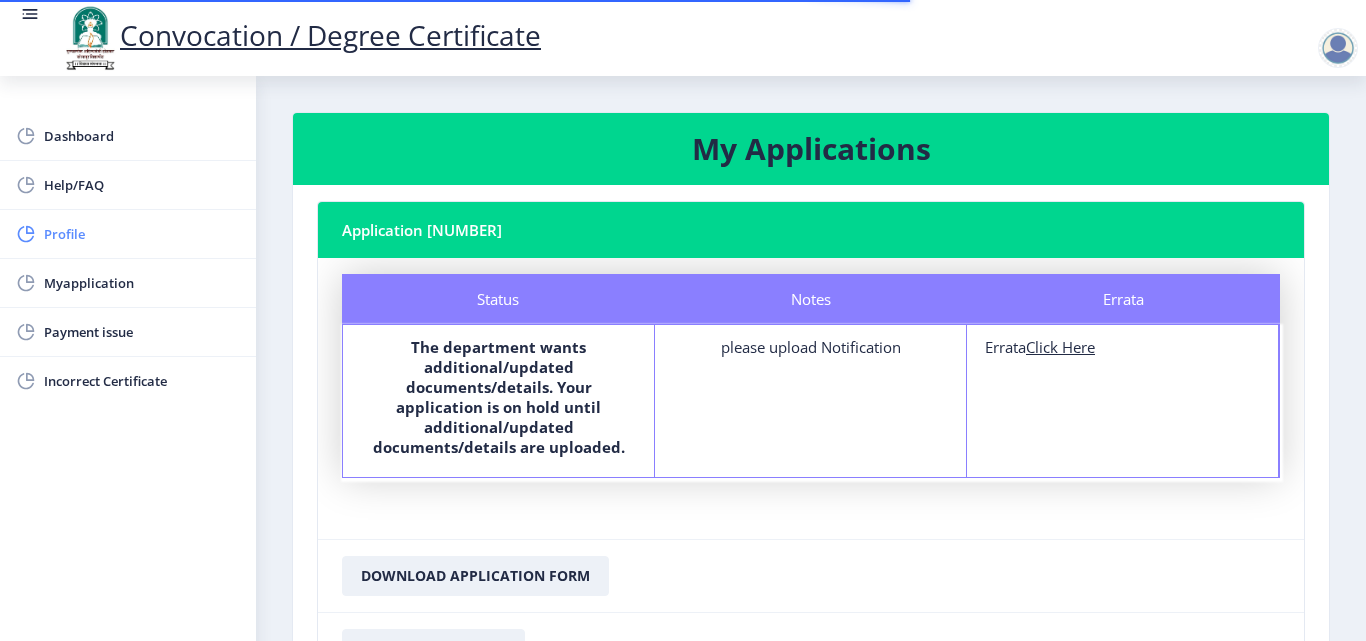 click on "Profile" 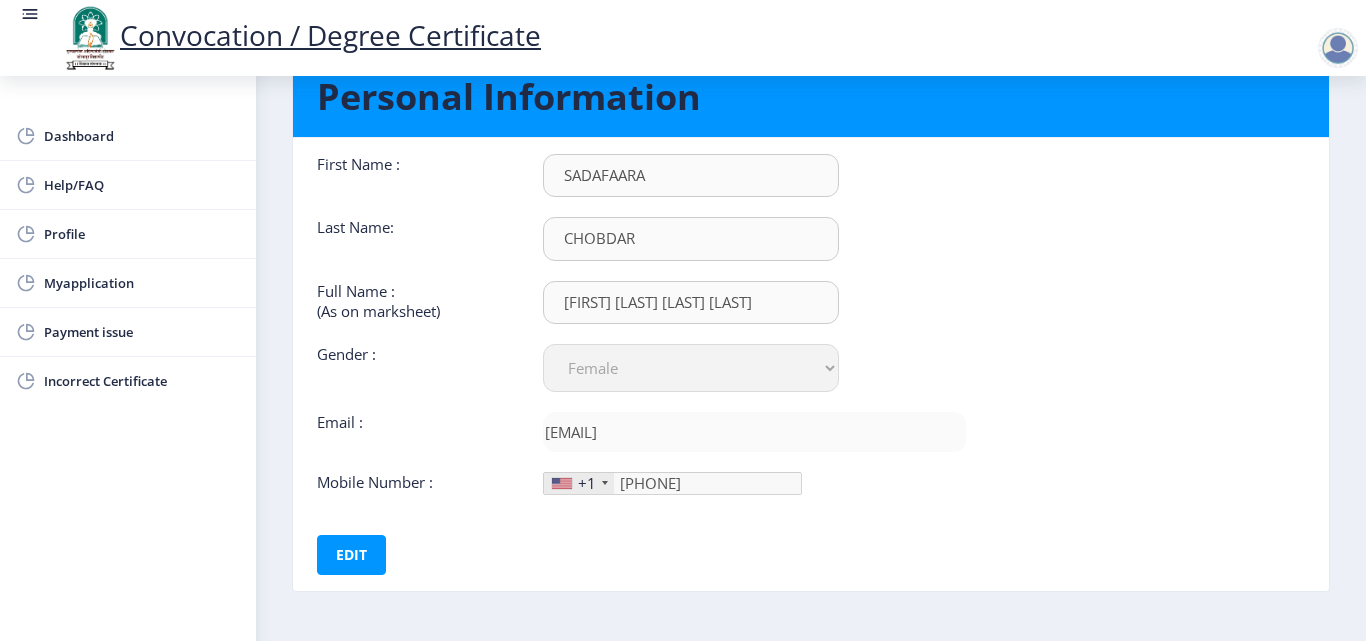 scroll, scrollTop: 150, scrollLeft: 0, axis: vertical 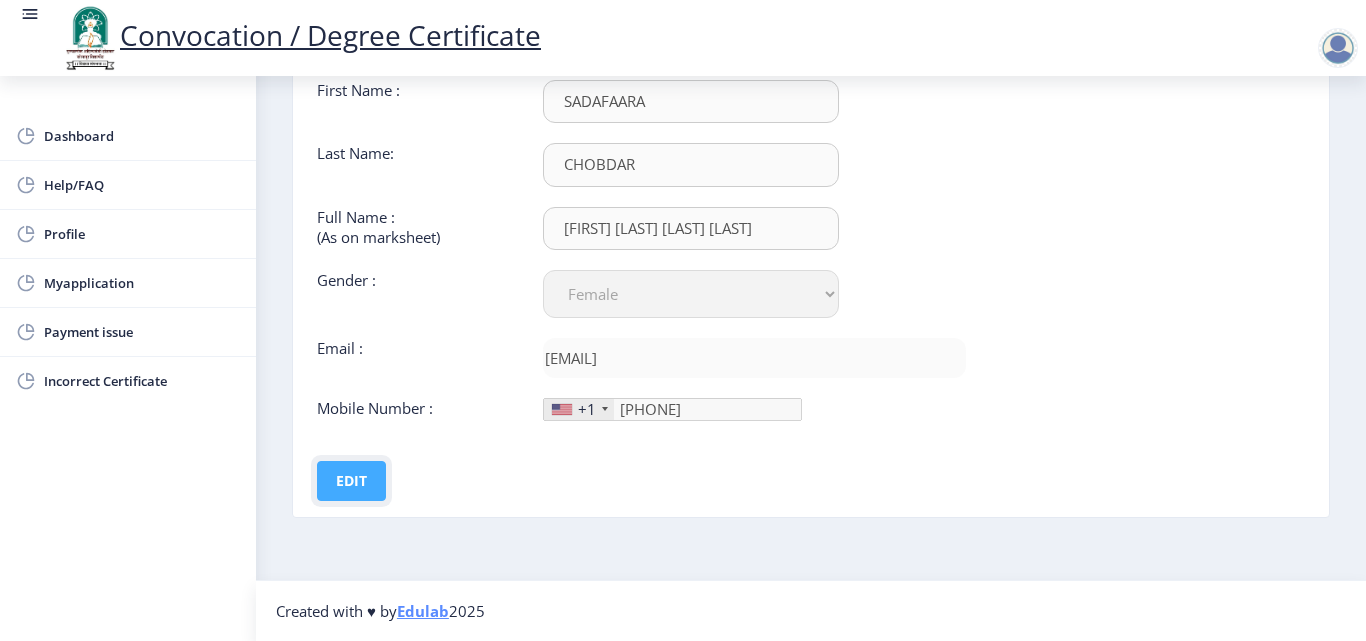 click on "Edit" 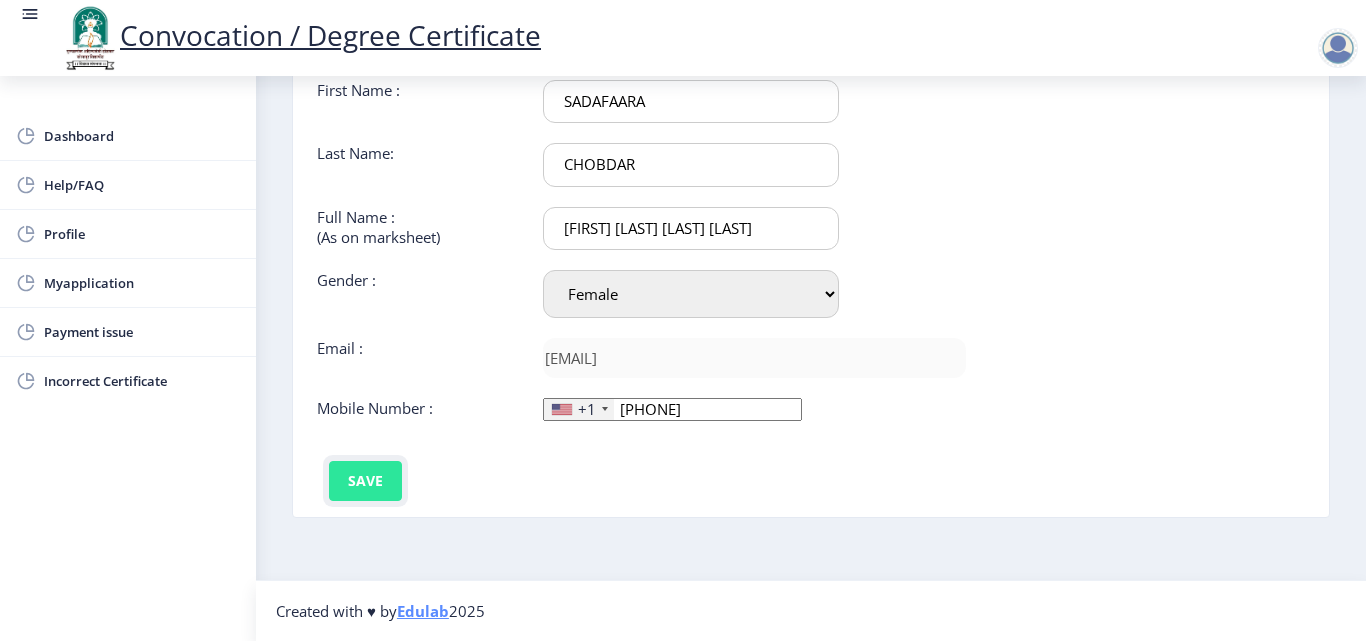 click on "Save" 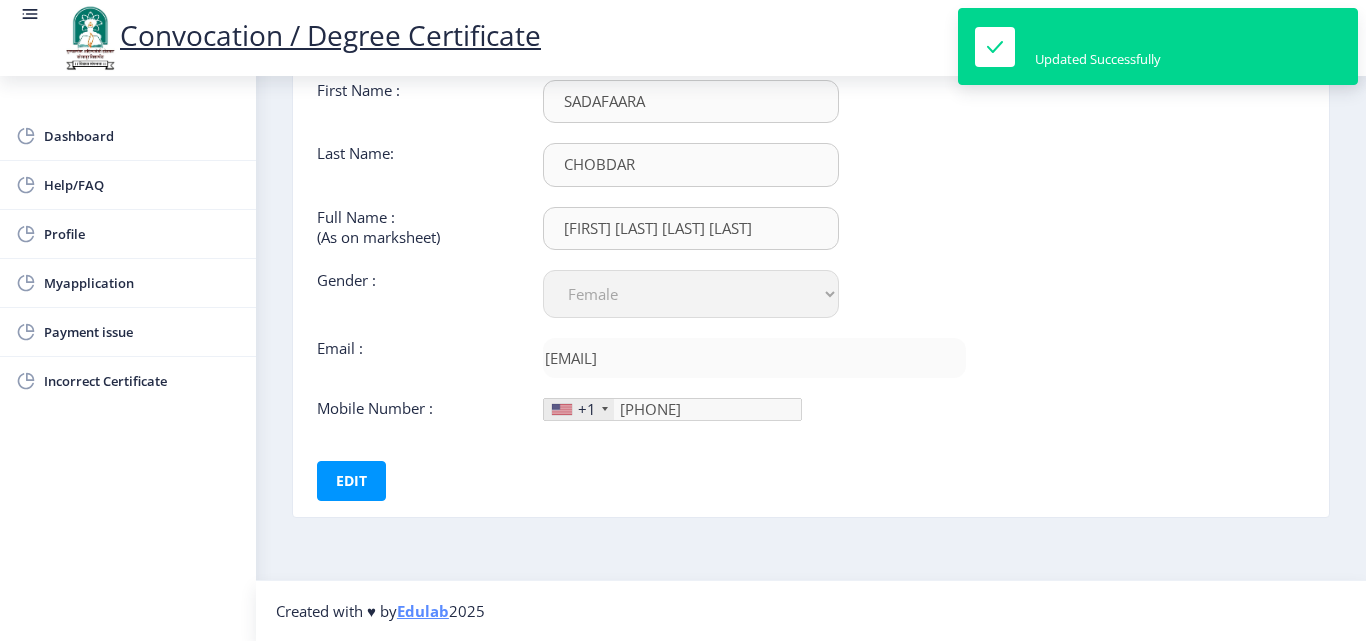 scroll, scrollTop: 0, scrollLeft: 0, axis: both 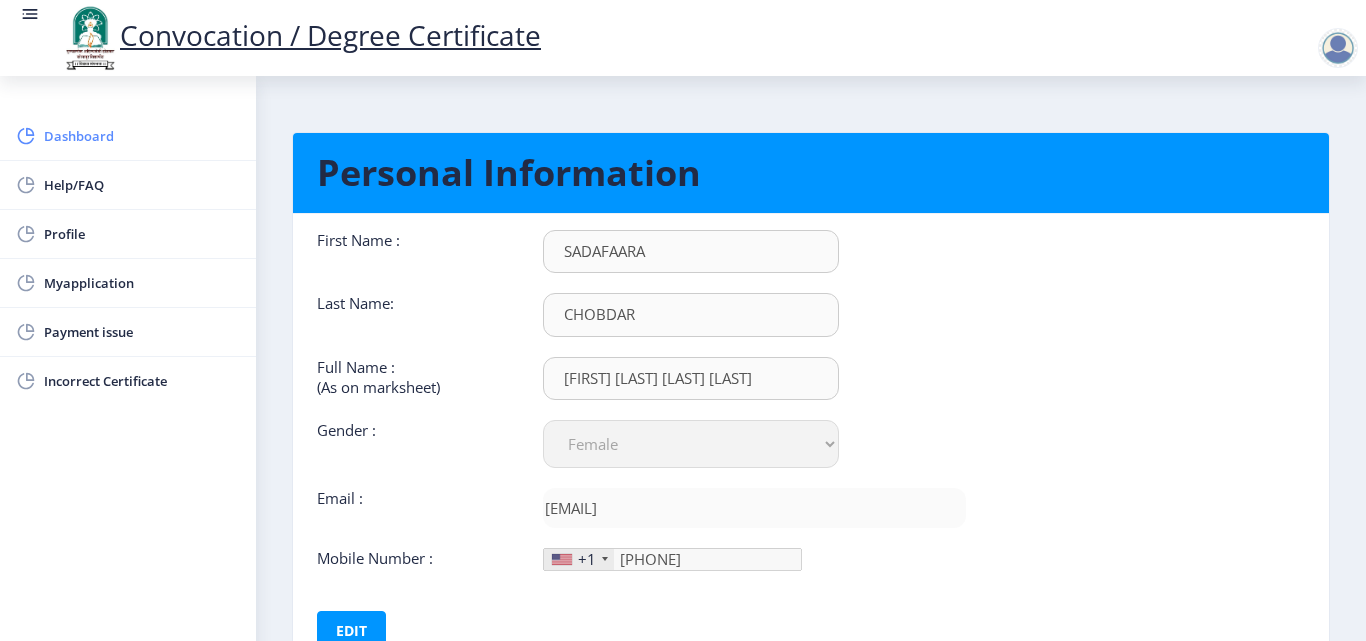 click on "Dashboard" 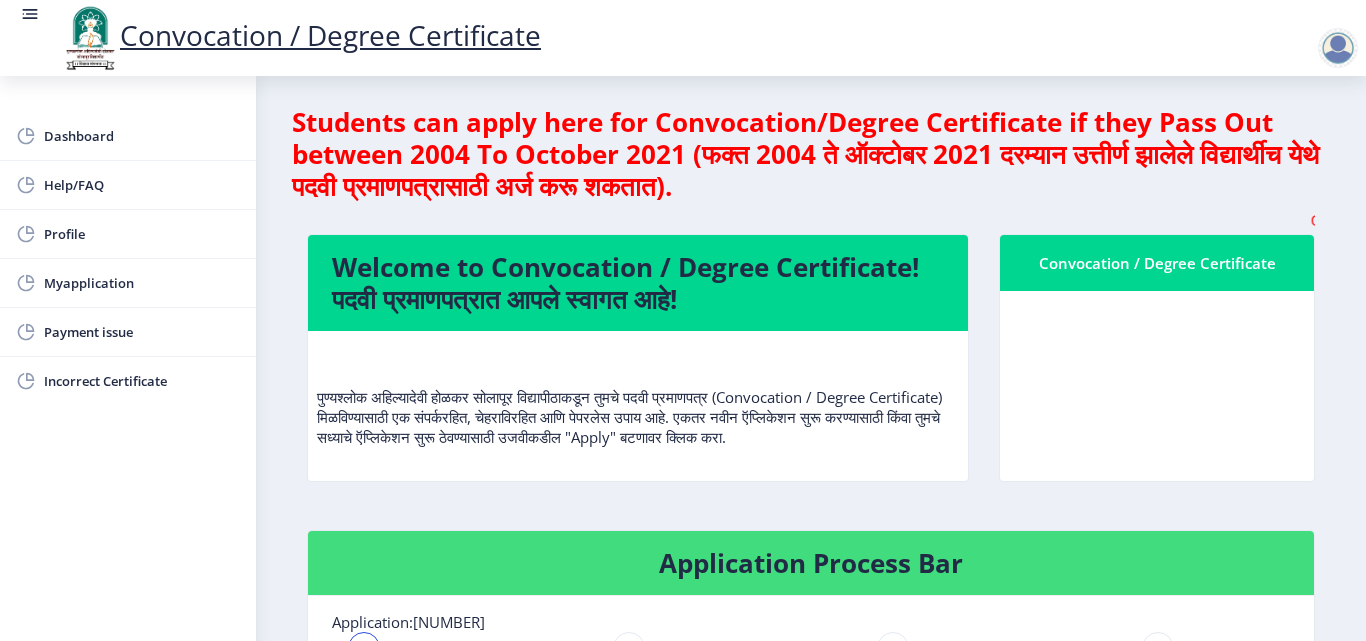 scroll, scrollTop: 0, scrollLeft: 0, axis: both 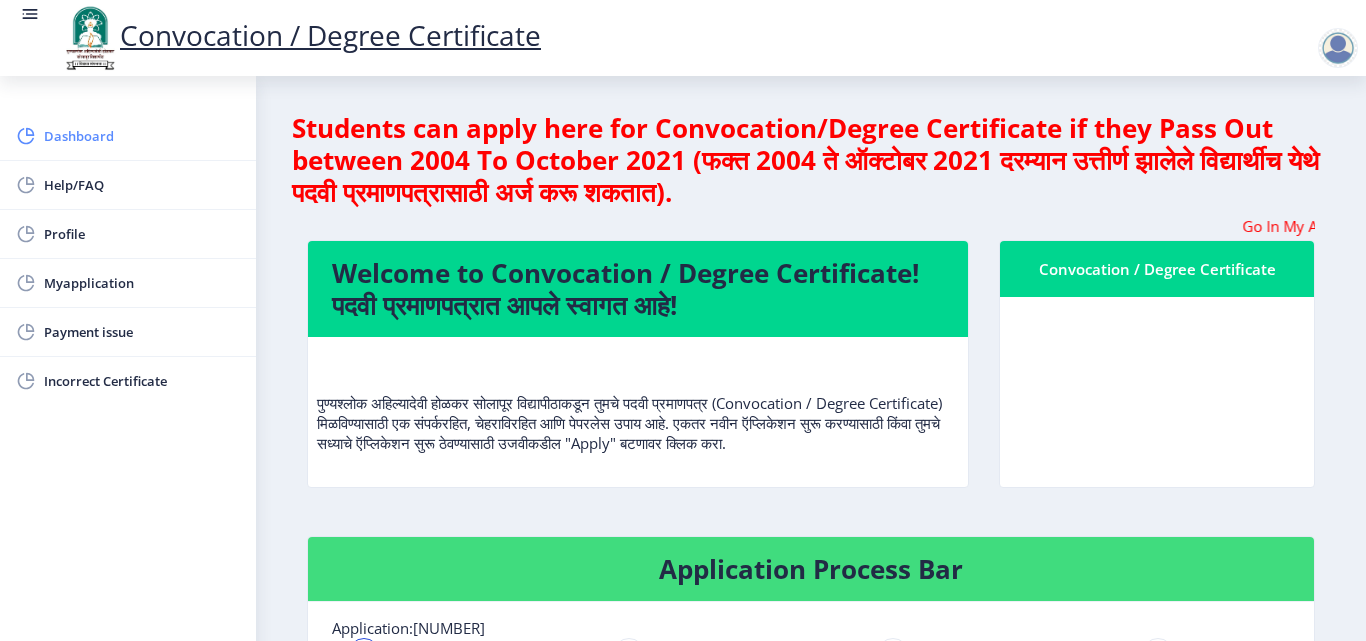 click on "Dashboard" 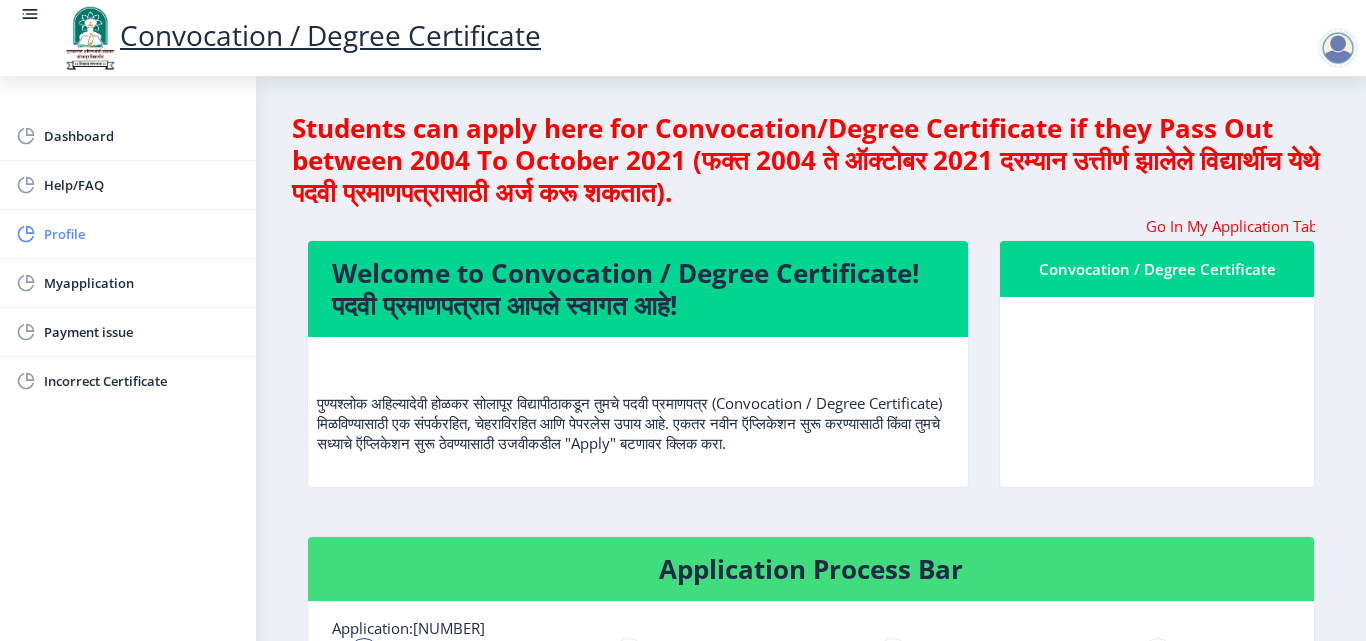 click on "Profile" 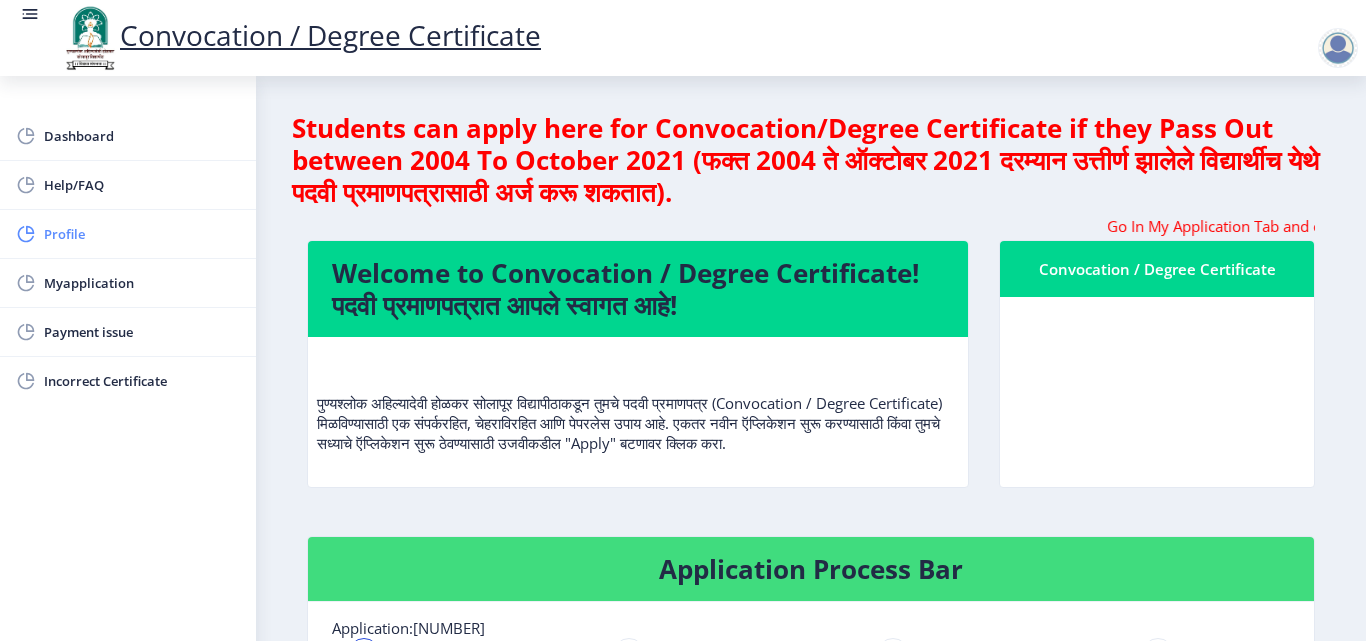select on "Female" 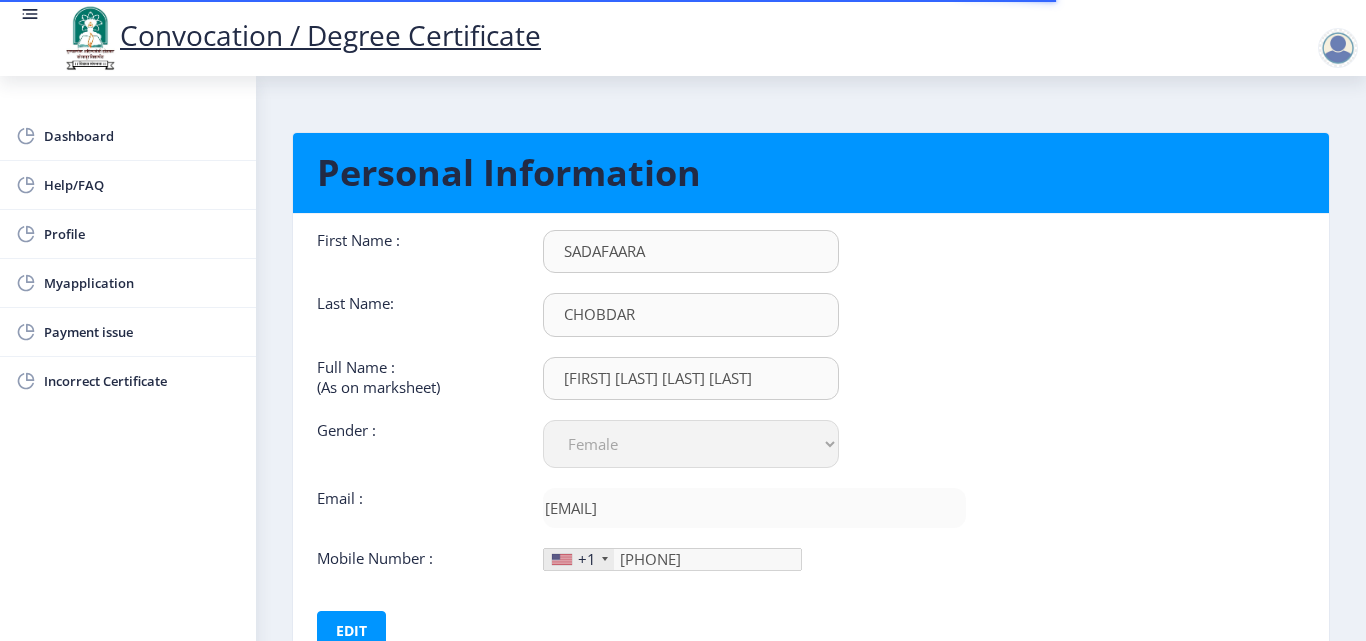 scroll, scrollTop: 1, scrollLeft: 0, axis: vertical 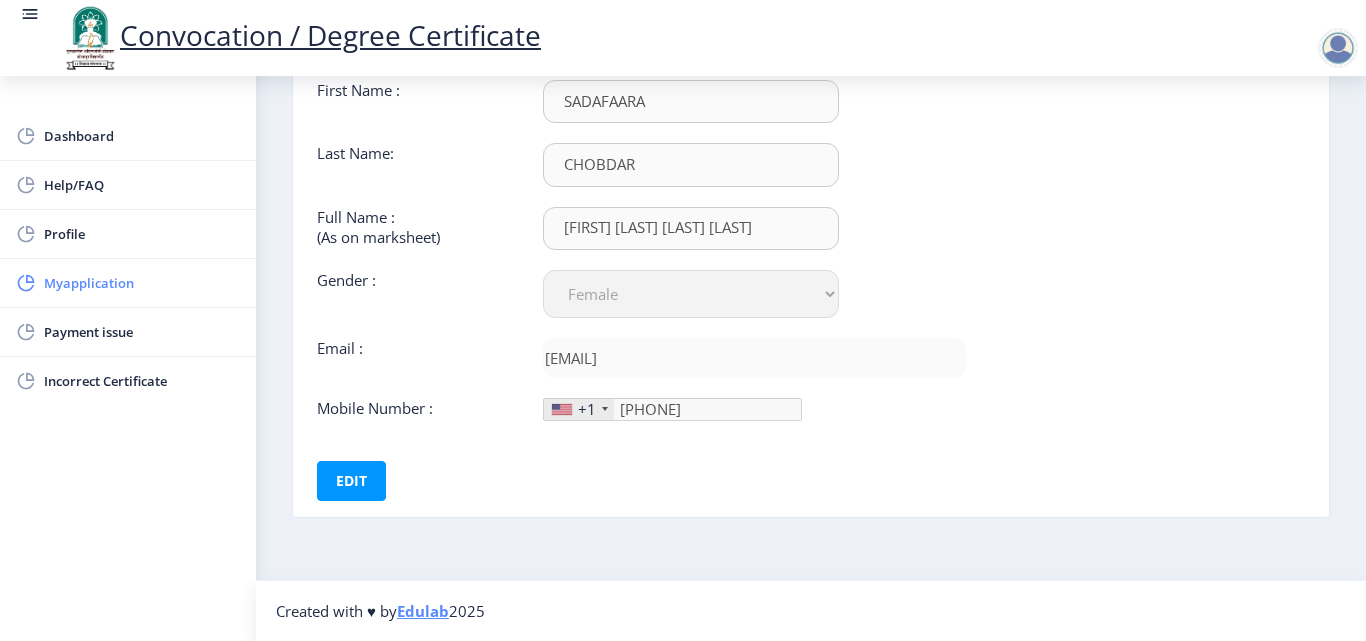 click on "Myapplication" 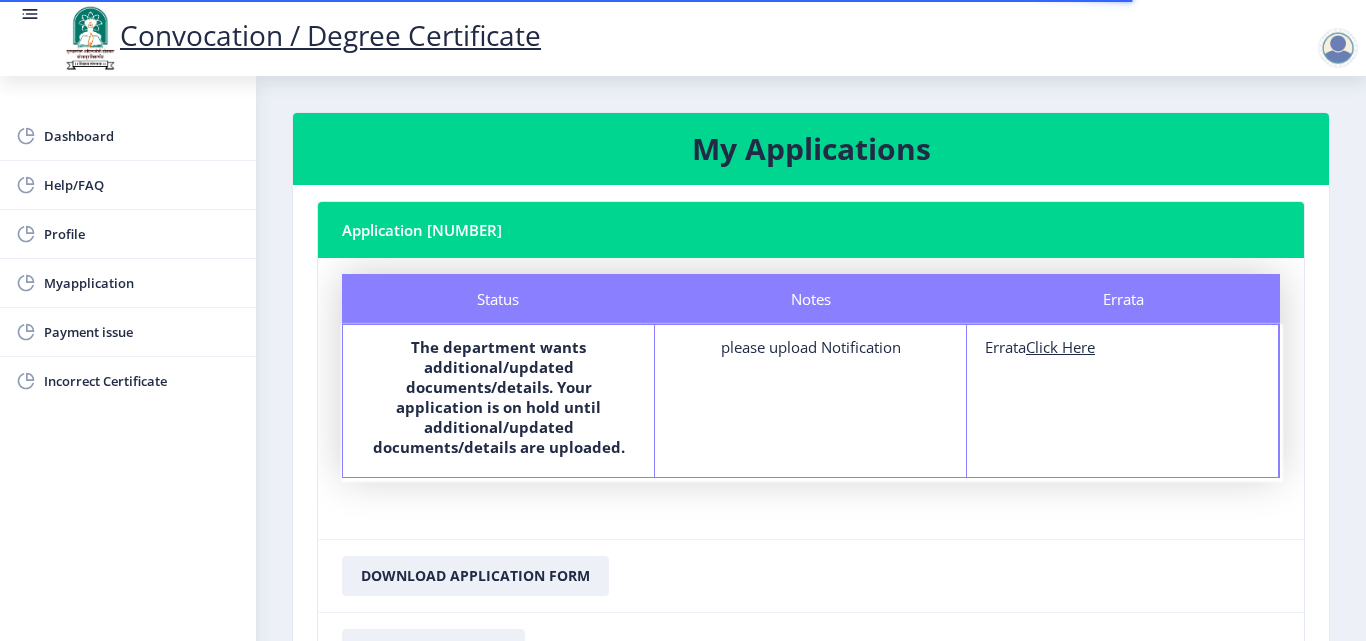 click on "Click Here" 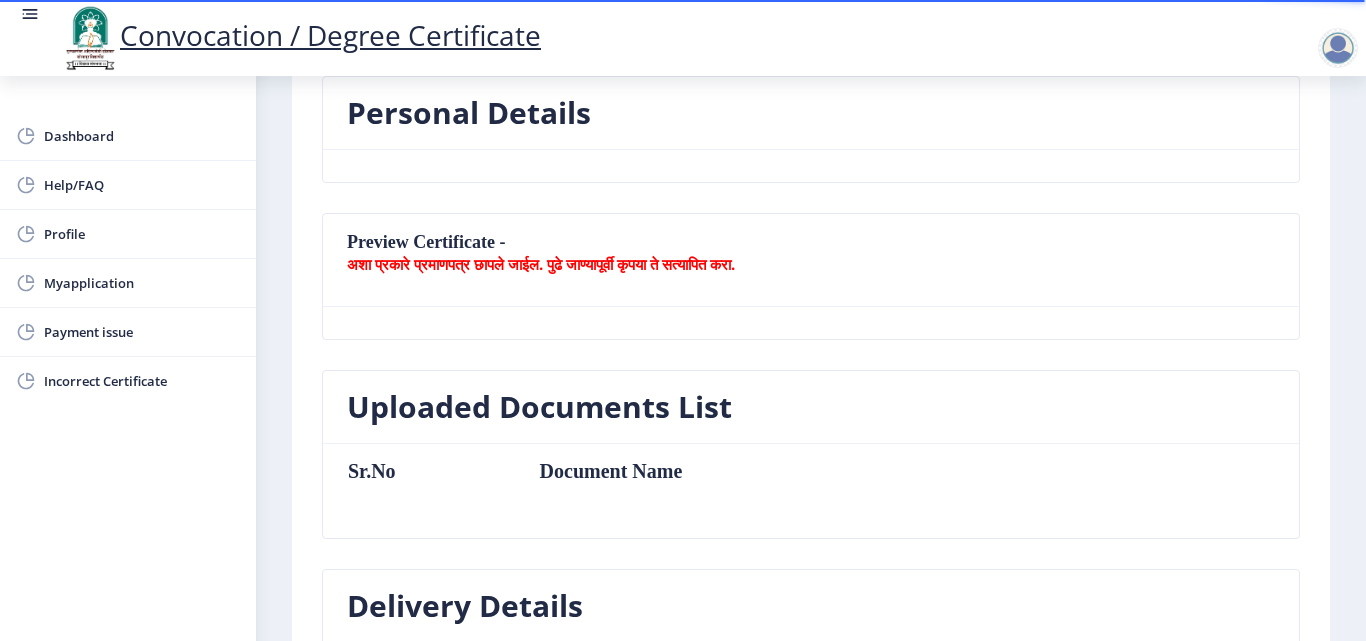 scroll, scrollTop: 0, scrollLeft: 0, axis: both 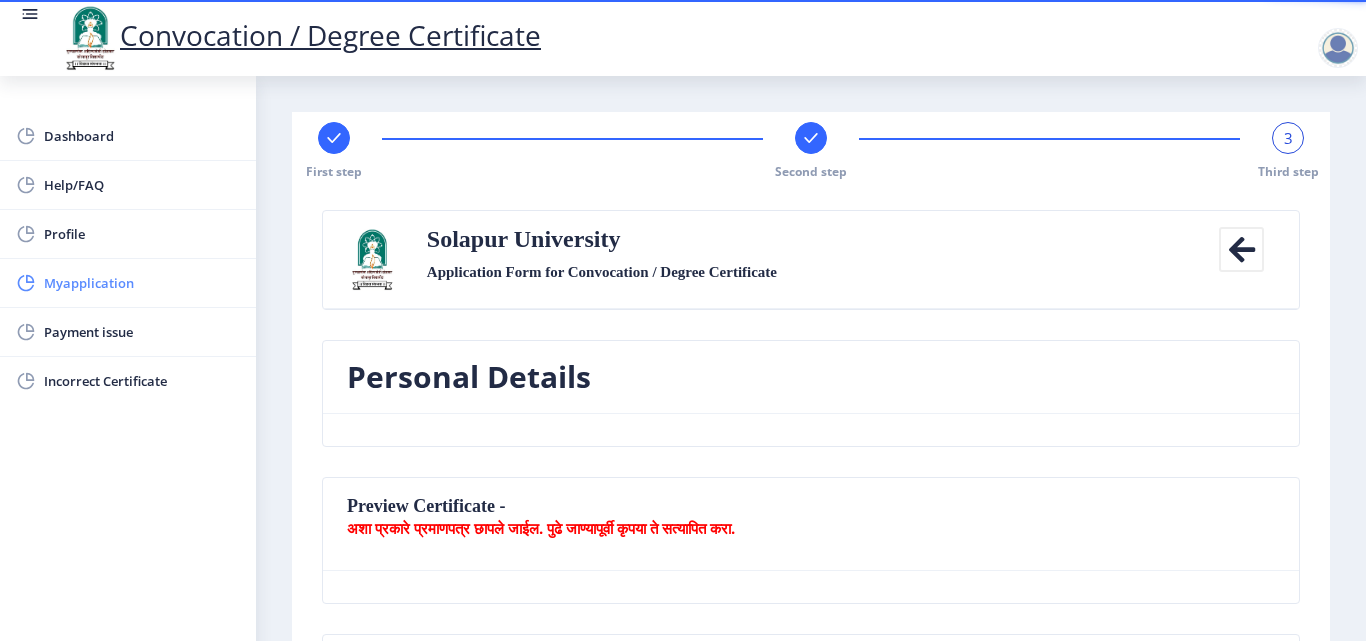 click on "Myapplication" 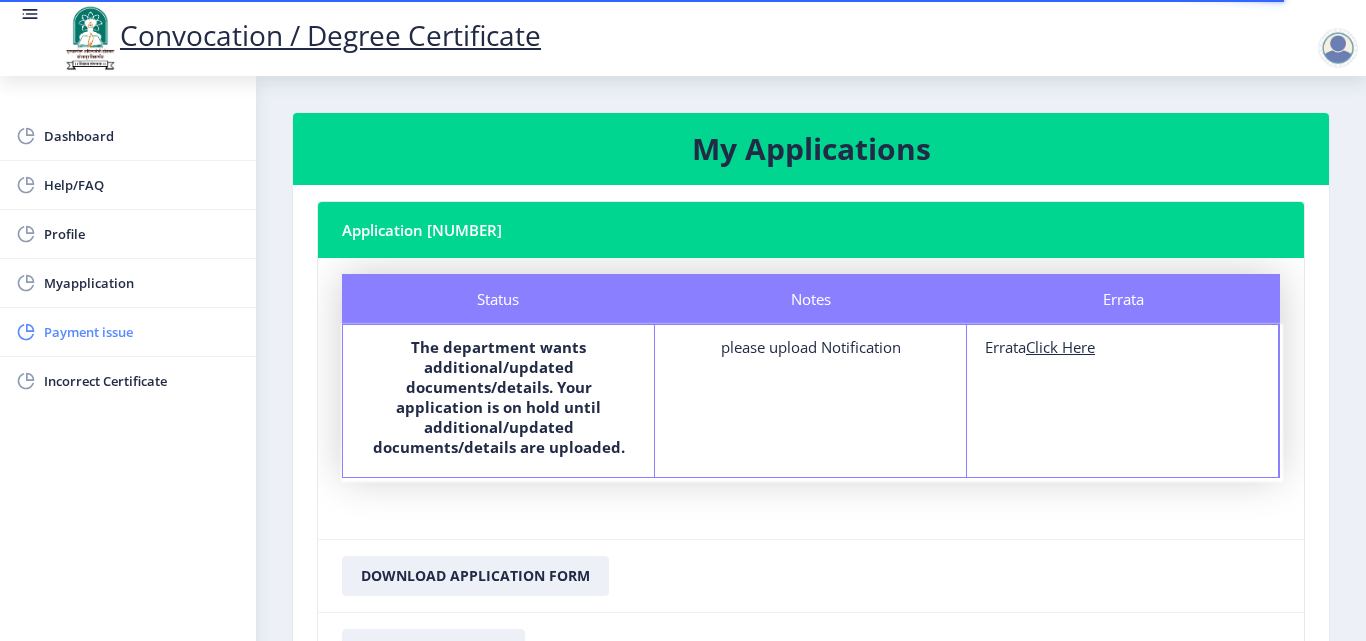click on "Payment issue" 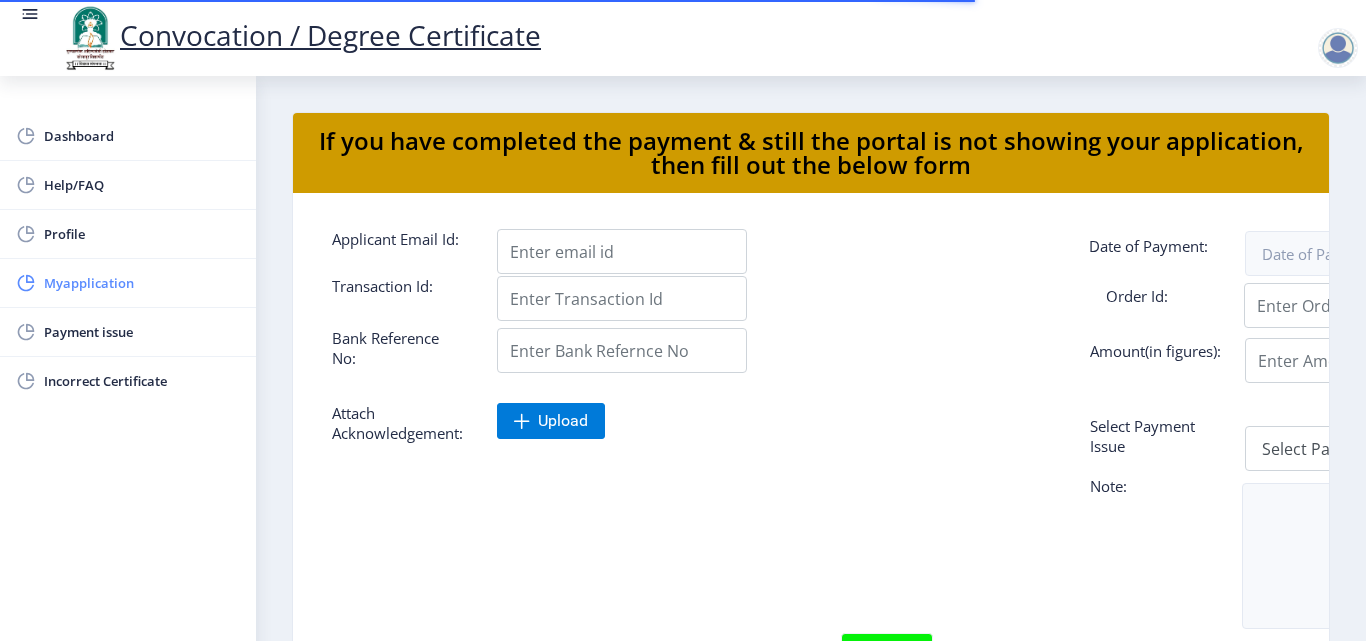 click on "Myapplication" 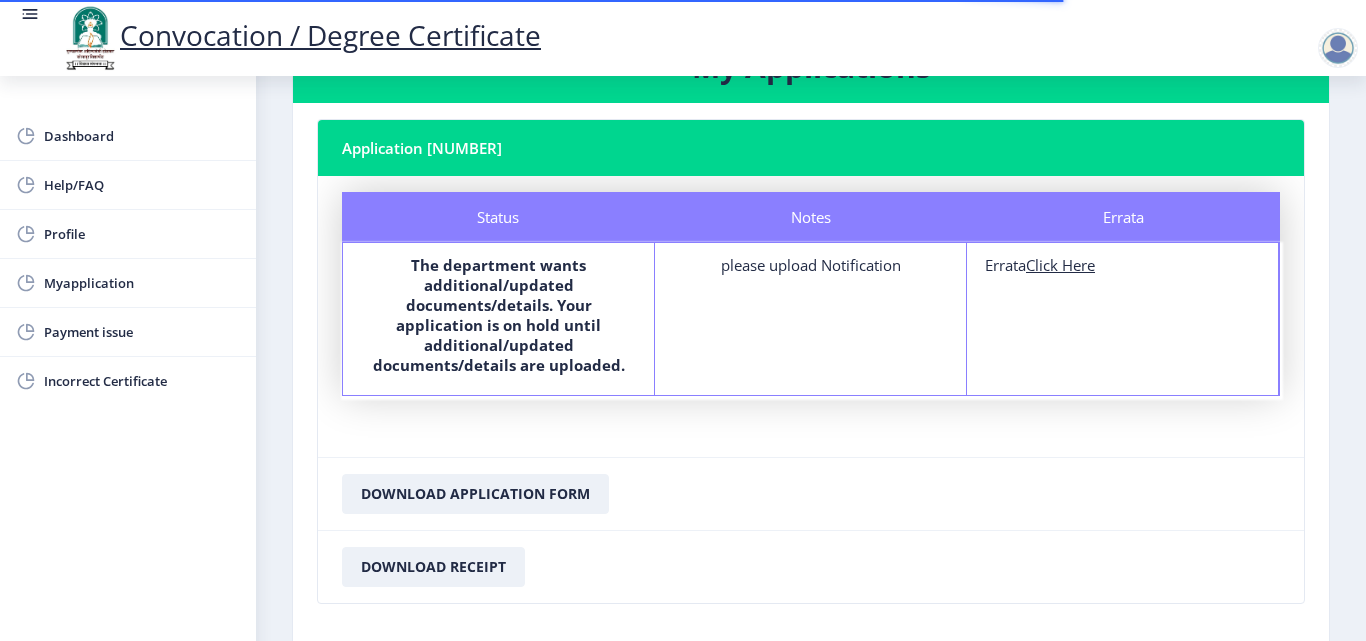 scroll, scrollTop: 175, scrollLeft: 0, axis: vertical 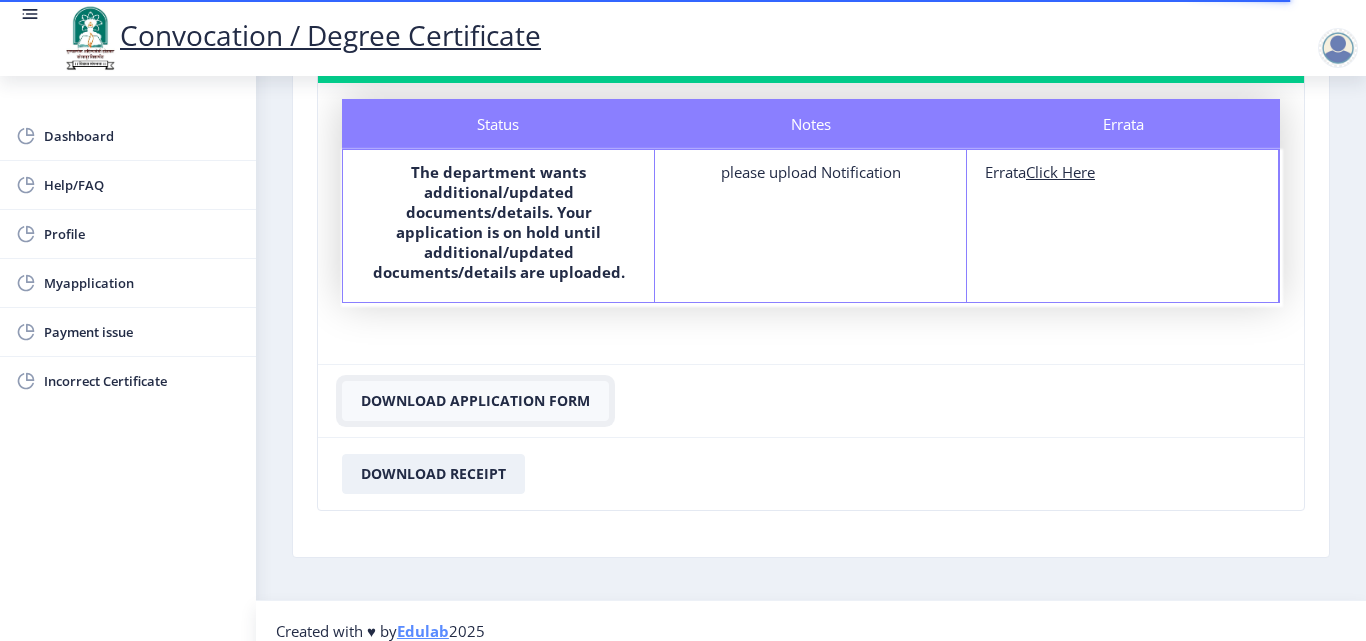 click on "Download Application Form" 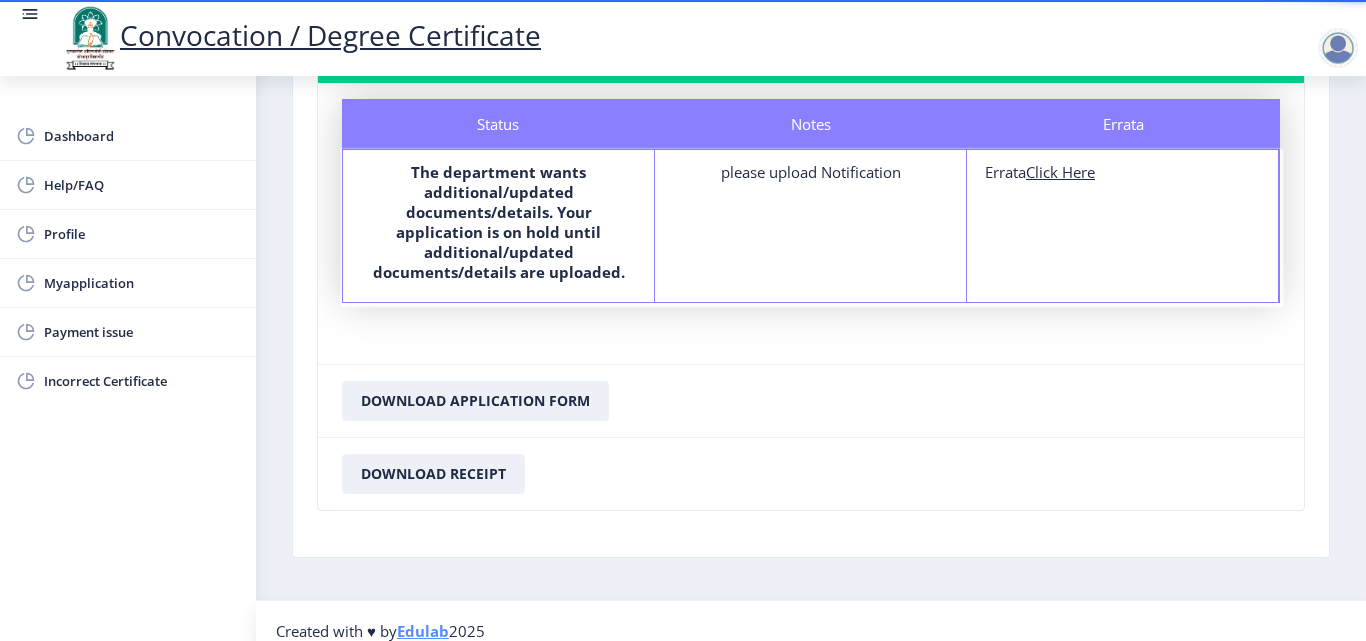 click on "Download Application Form" 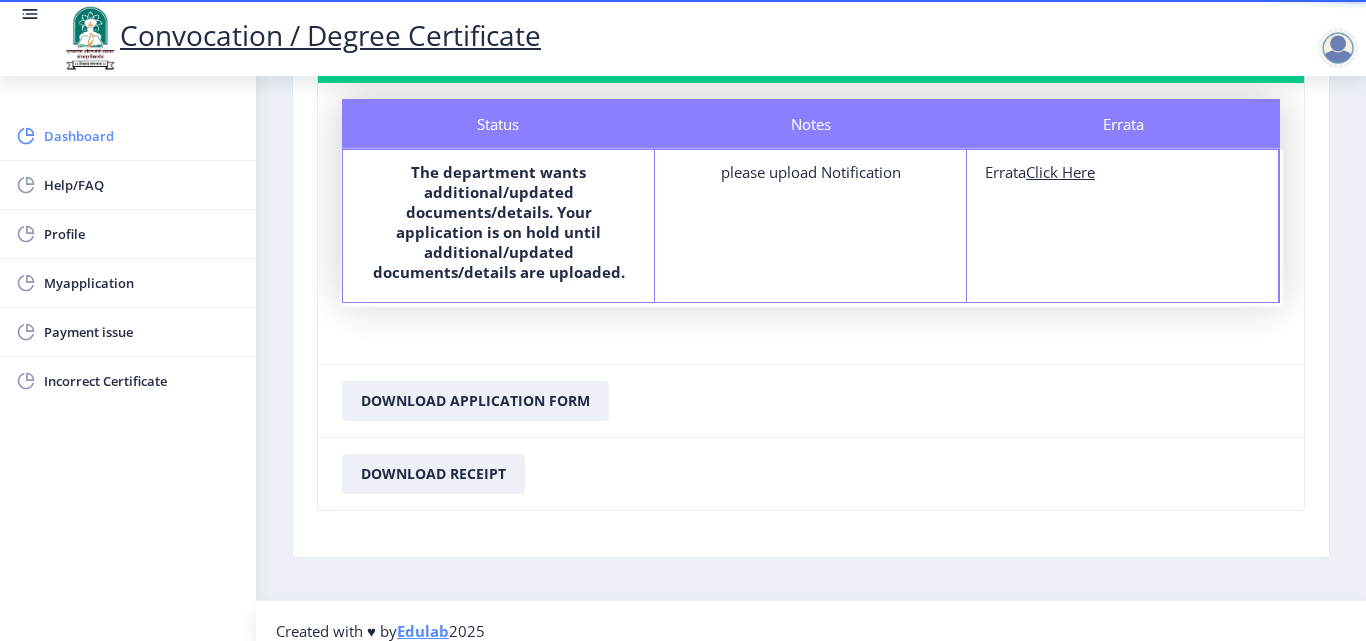click on "Dashboard" 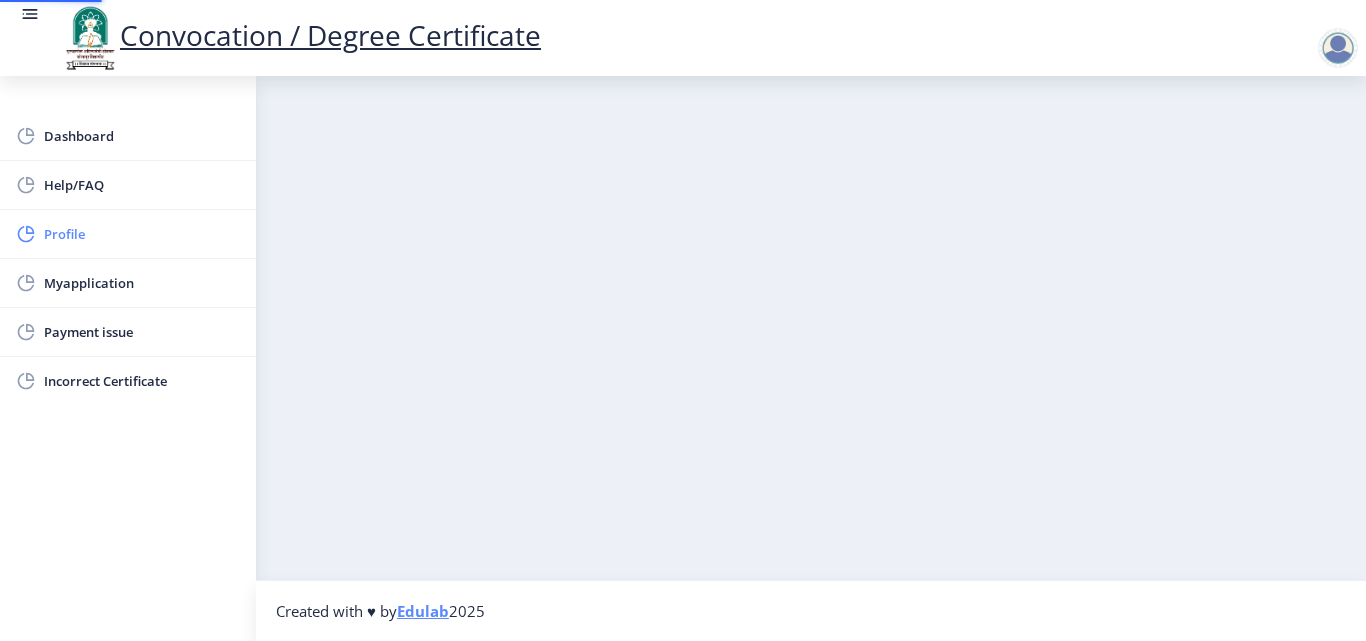 scroll, scrollTop: 0, scrollLeft: 0, axis: both 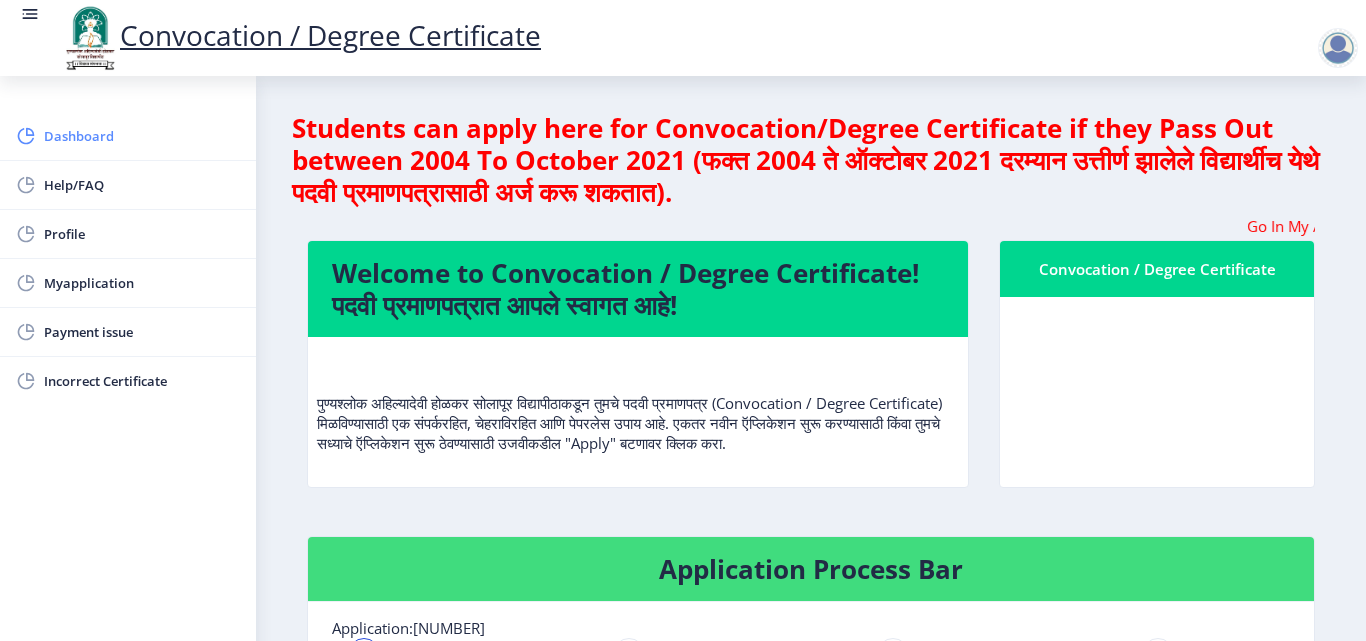 click on "Dashboard" 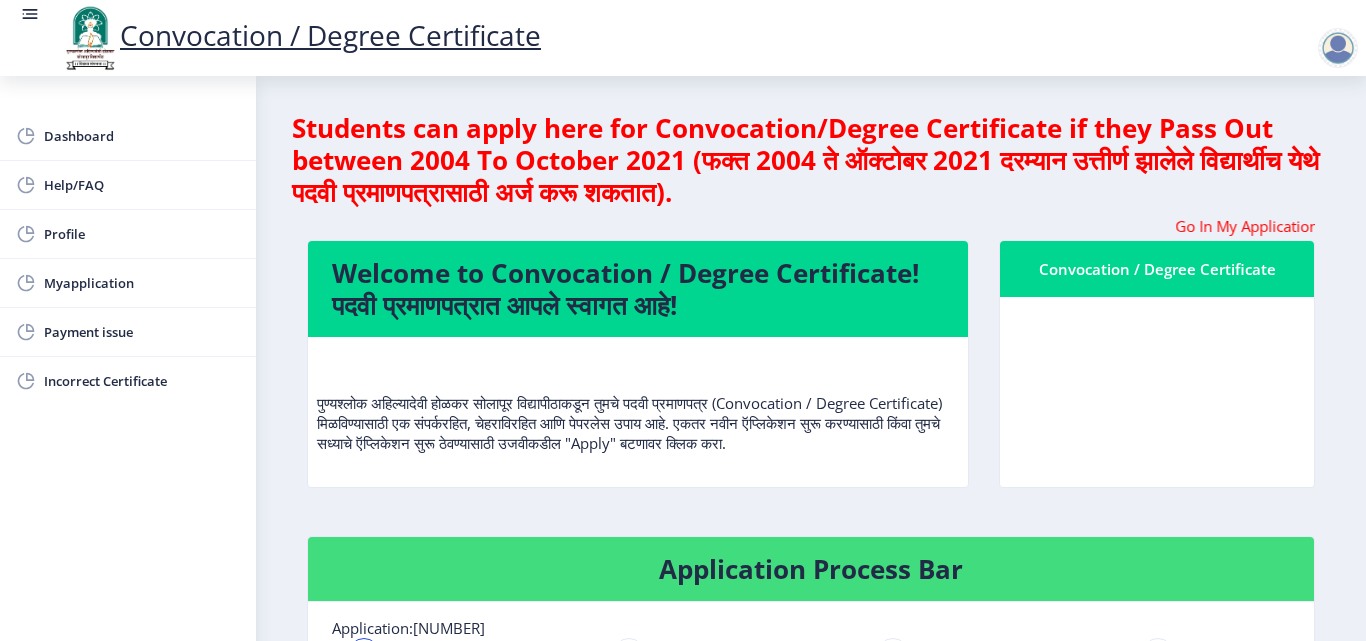 click on "Convocation / Degree Certificate" 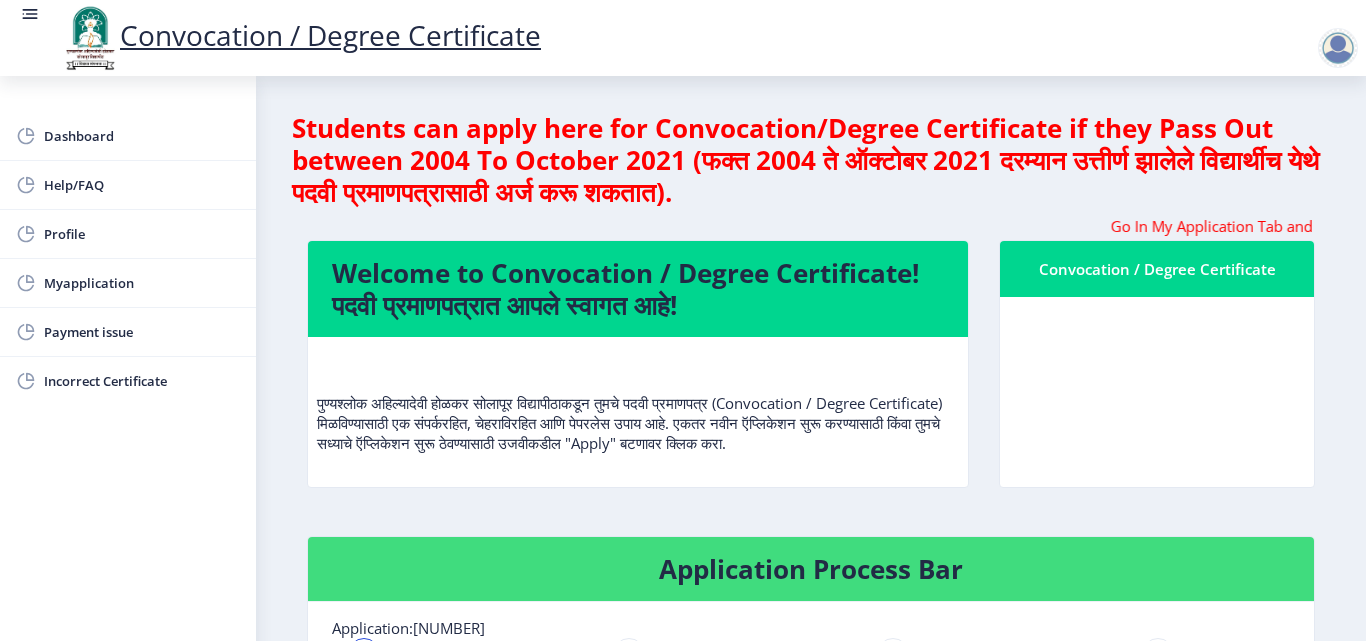 click on "Convocation / Degree Certificate" 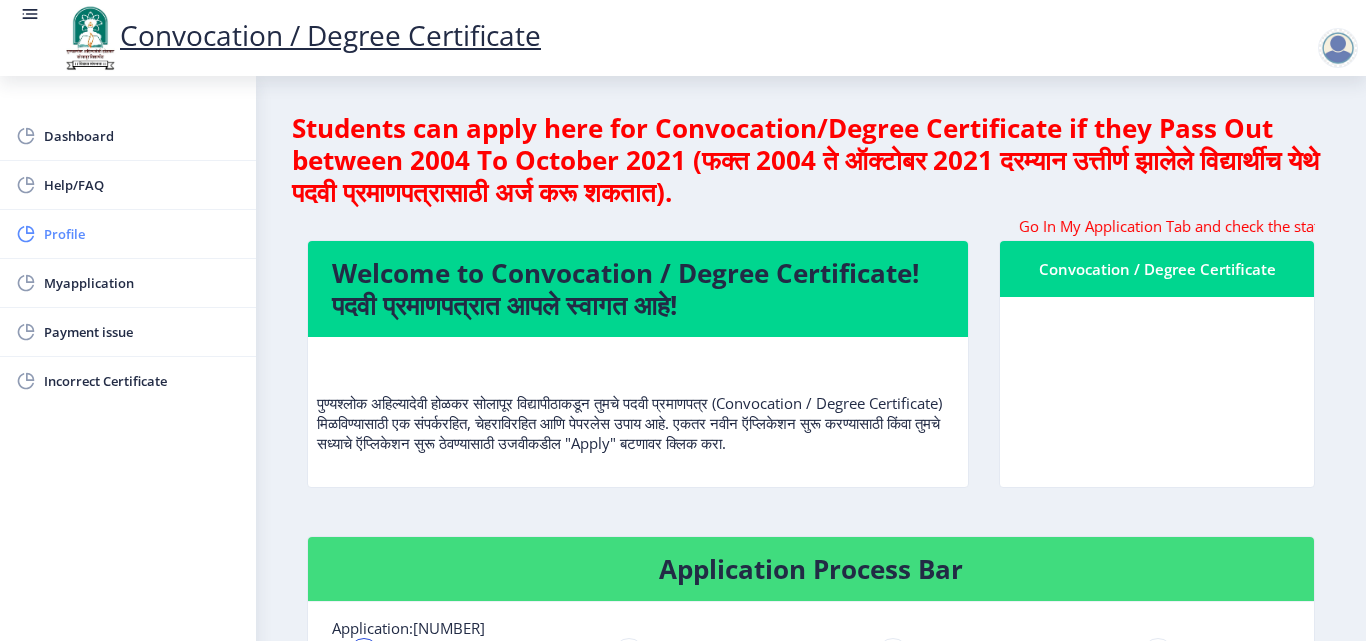 click on "Profile" 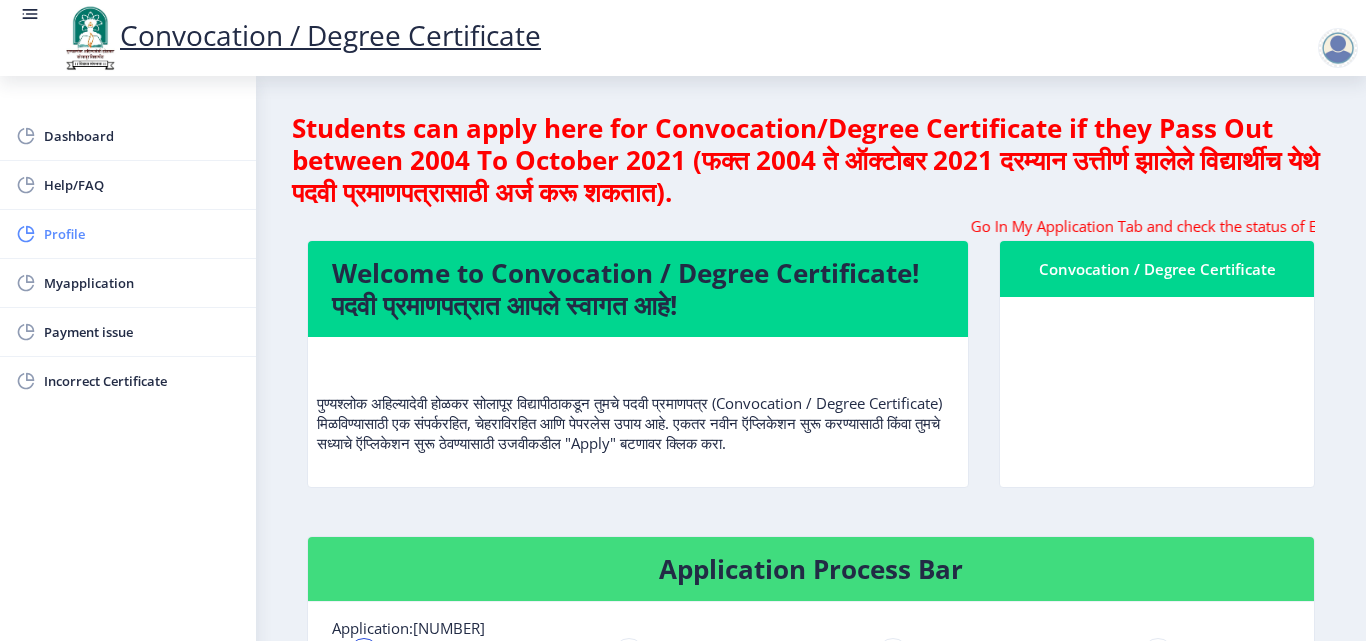 select on "Female" 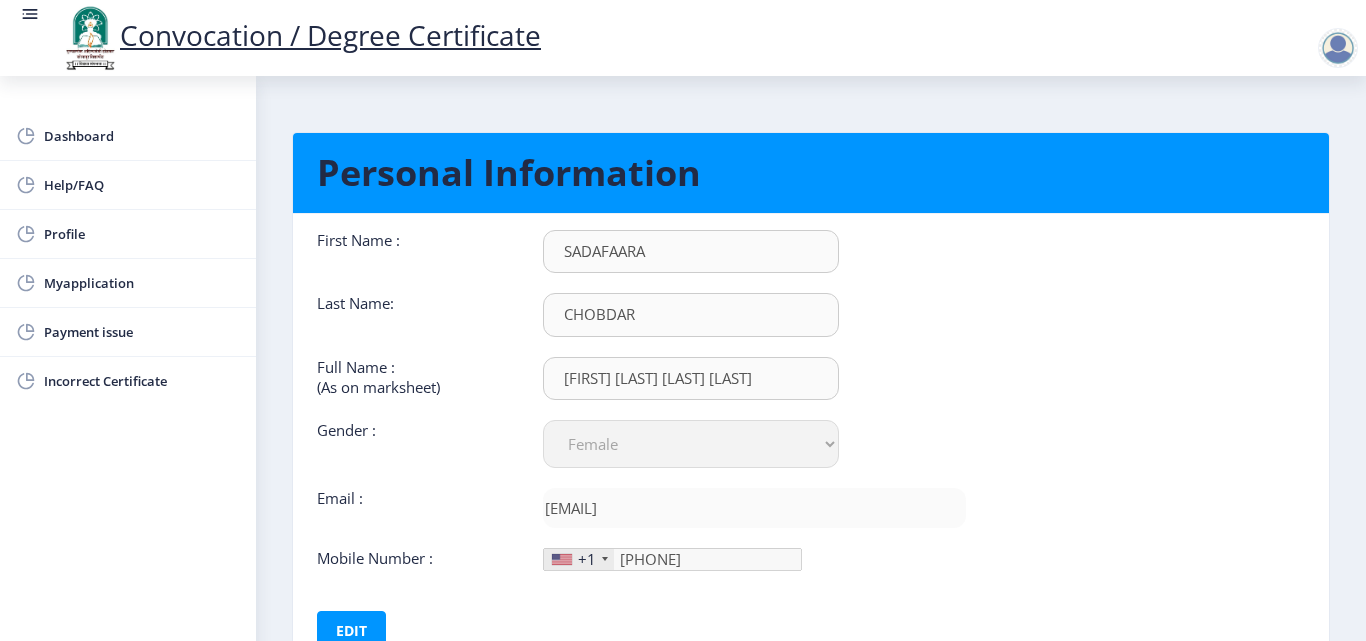 scroll, scrollTop: 1, scrollLeft: 0, axis: vertical 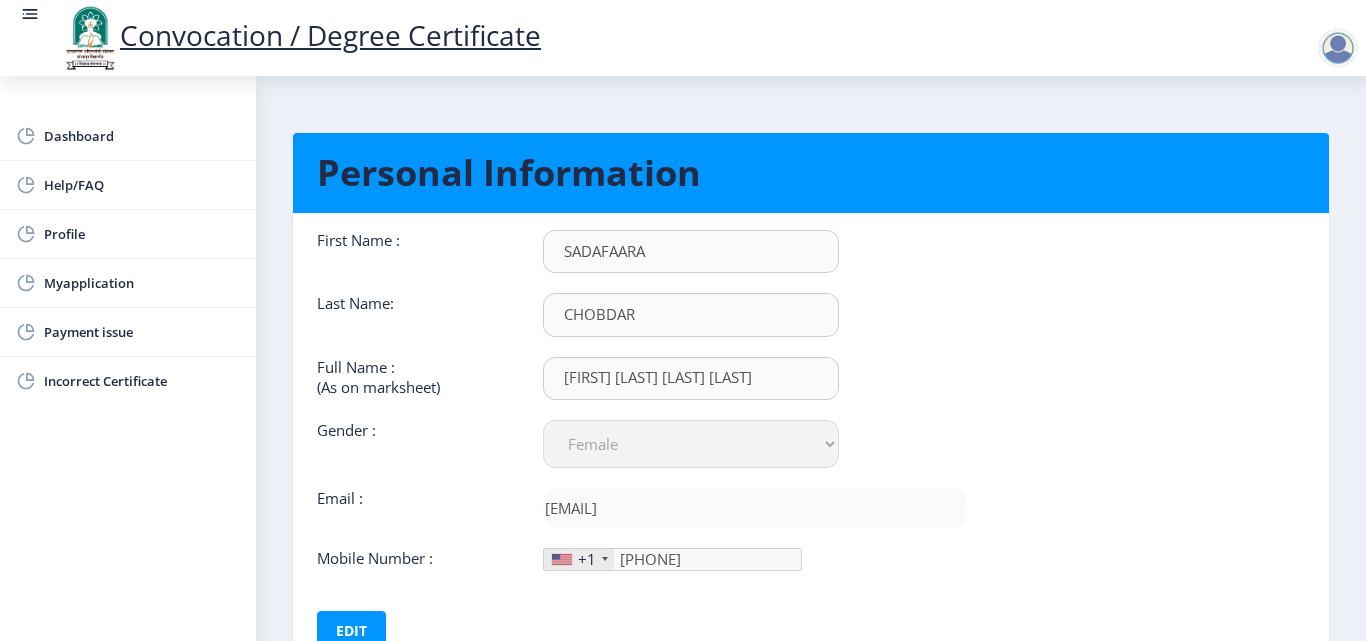 click 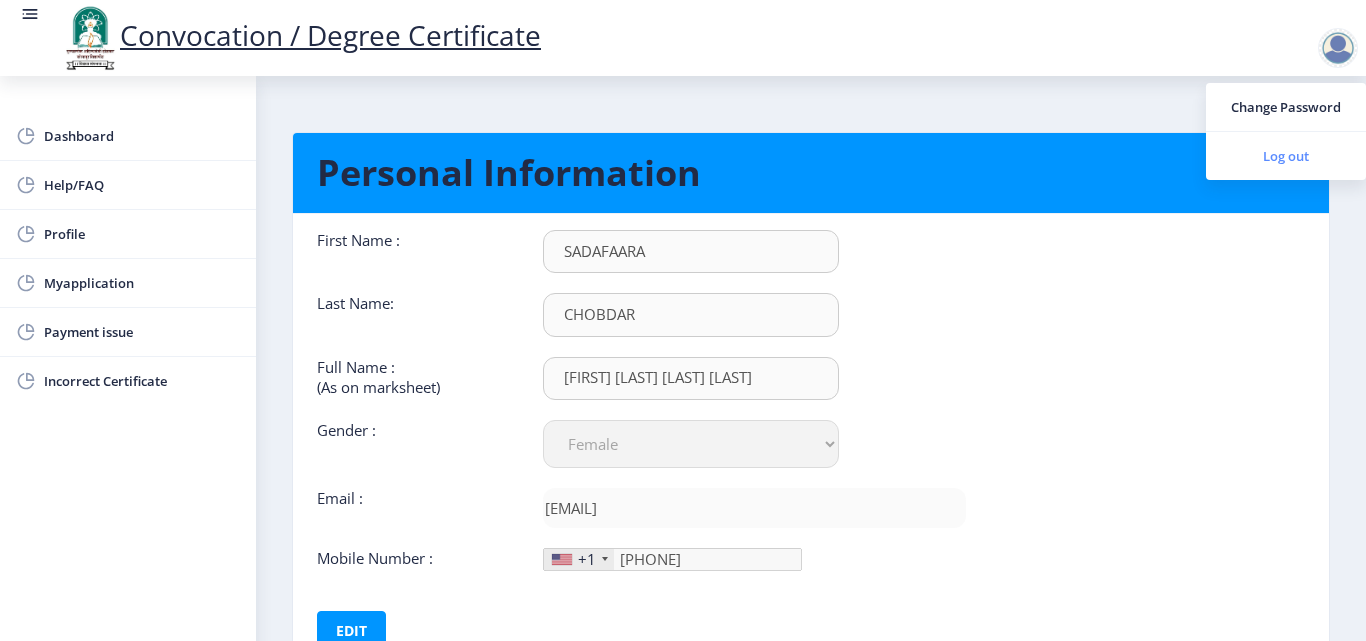 click on "Log out" at bounding box center [1286, 156] 